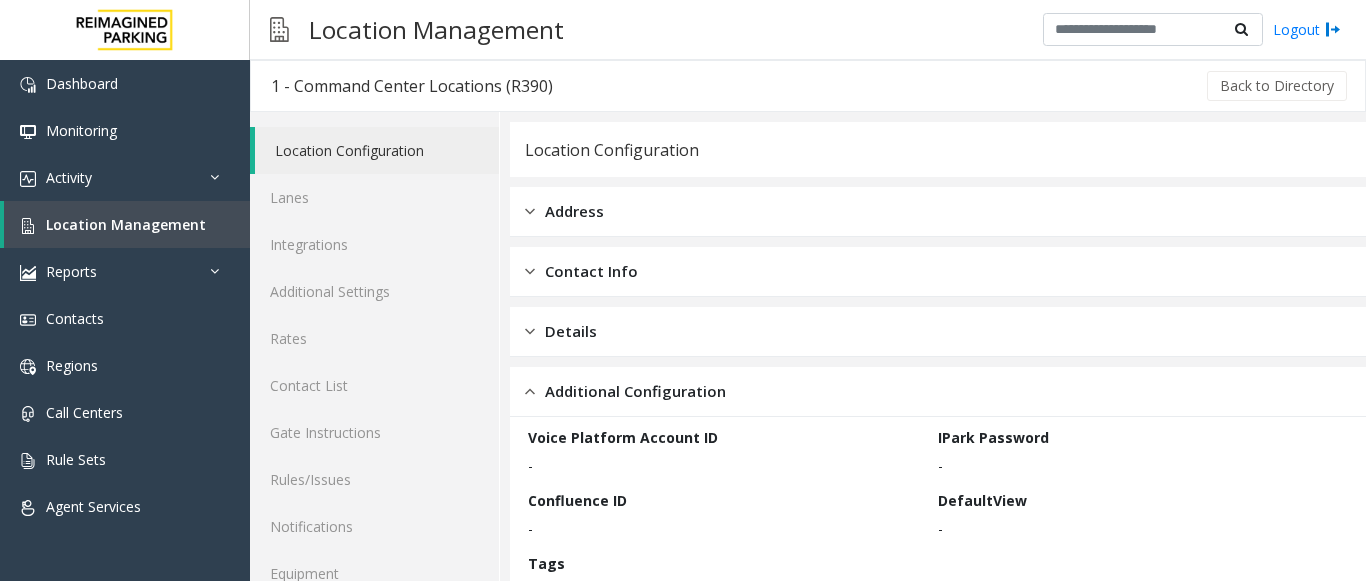 scroll, scrollTop: 0, scrollLeft: 0, axis: both 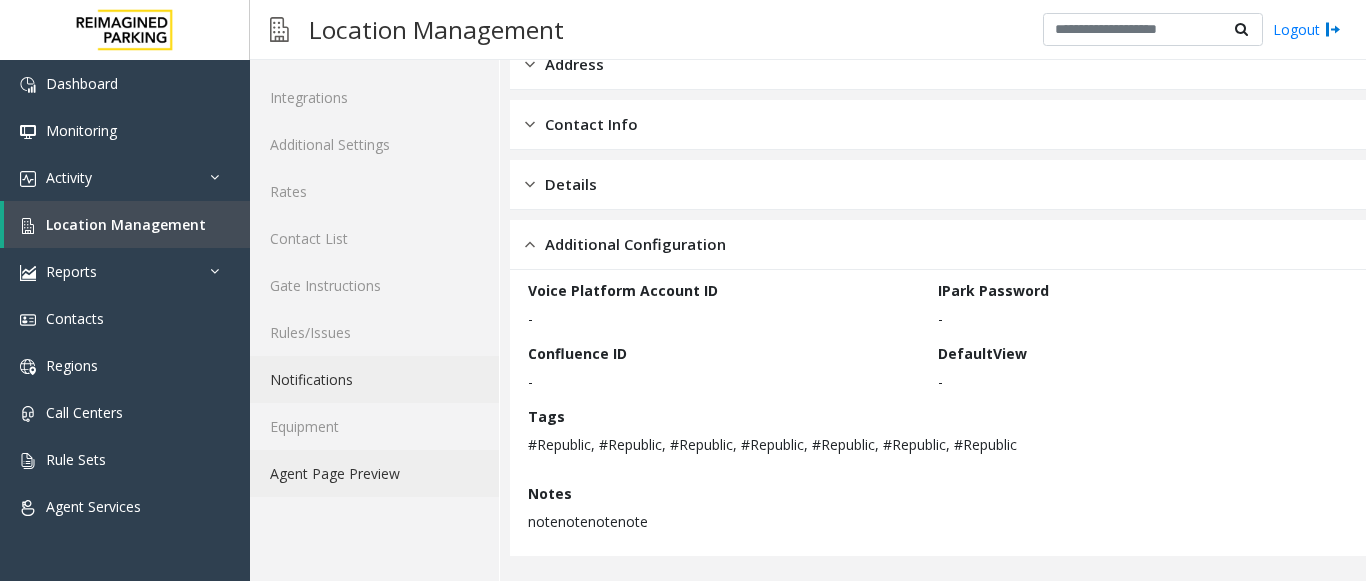 drag, startPoint x: 331, startPoint y: 474, endPoint x: 352, endPoint y: 470, distance: 21.377558 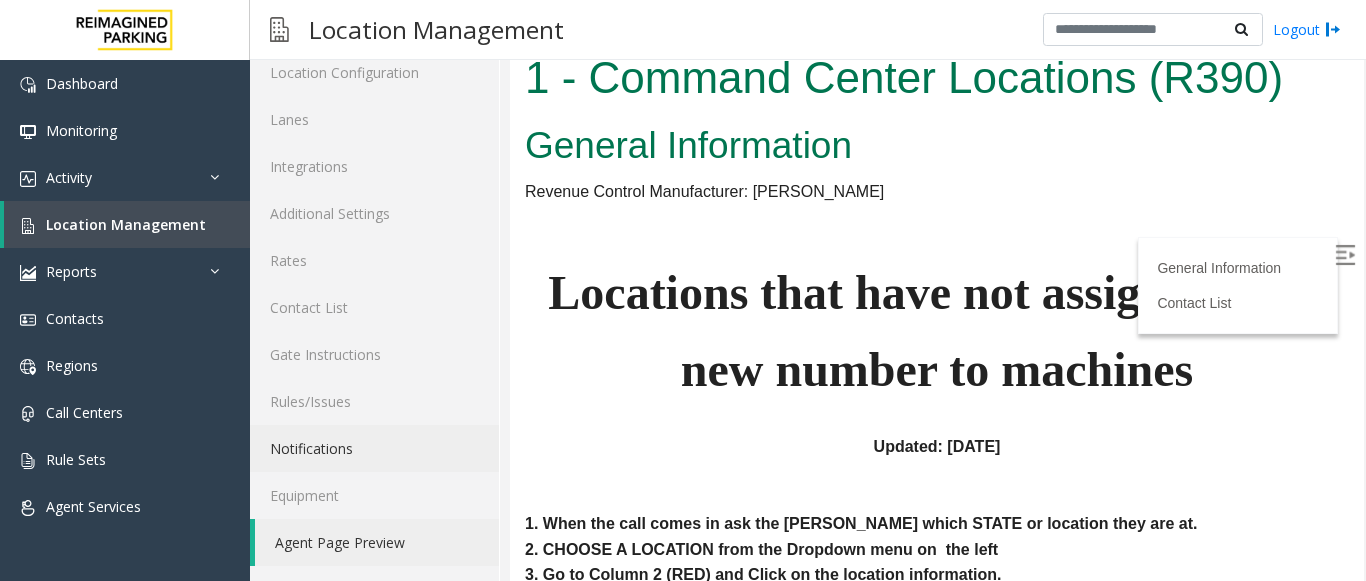 scroll, scrollTop: 200, scrollLeft: 0, axis: vertical 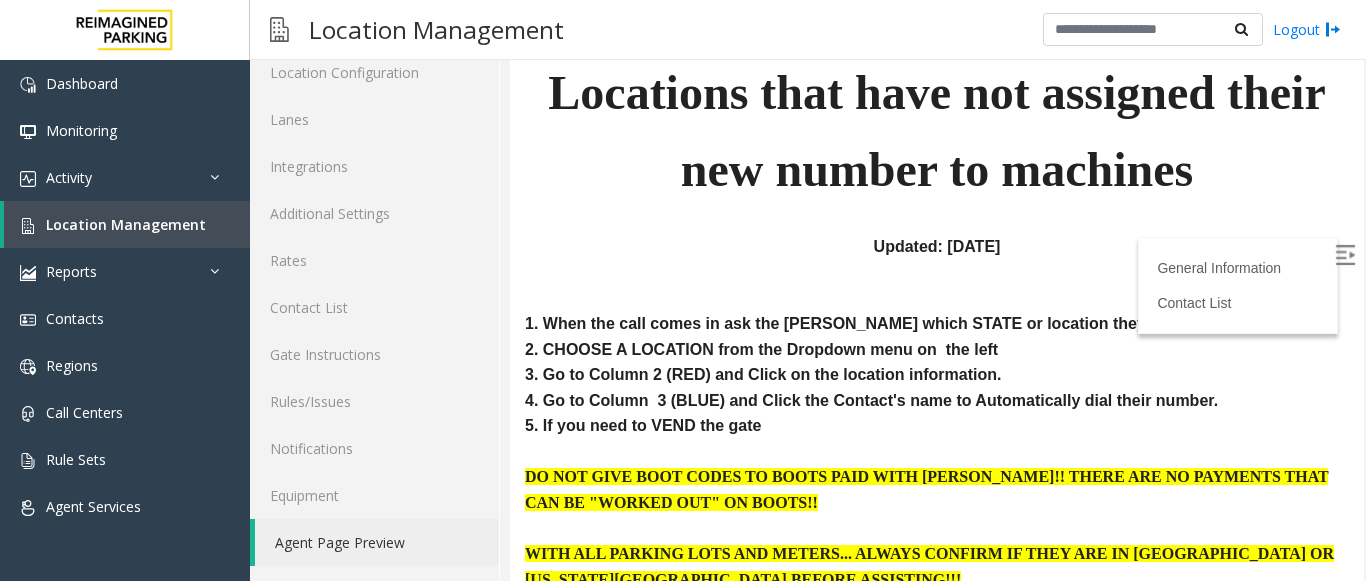 click on "General Information
Contact List" at bounding box center [1238, 285] 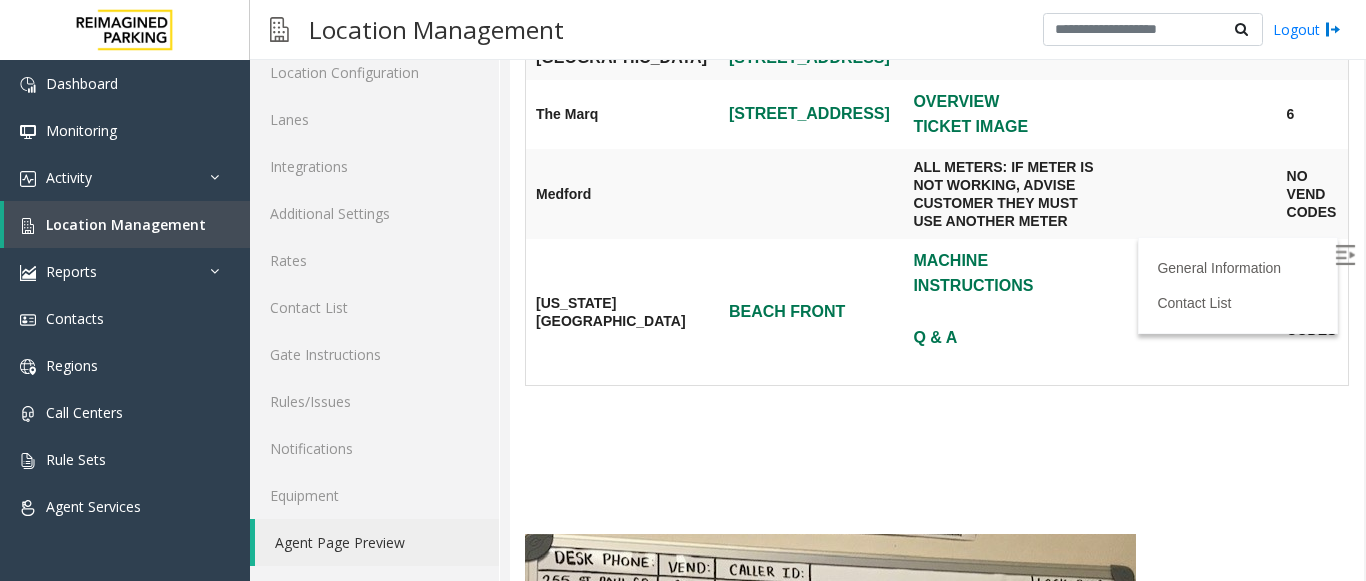 scroll, scrollTop: 2600, scrollLeft: 0, axis: vertical 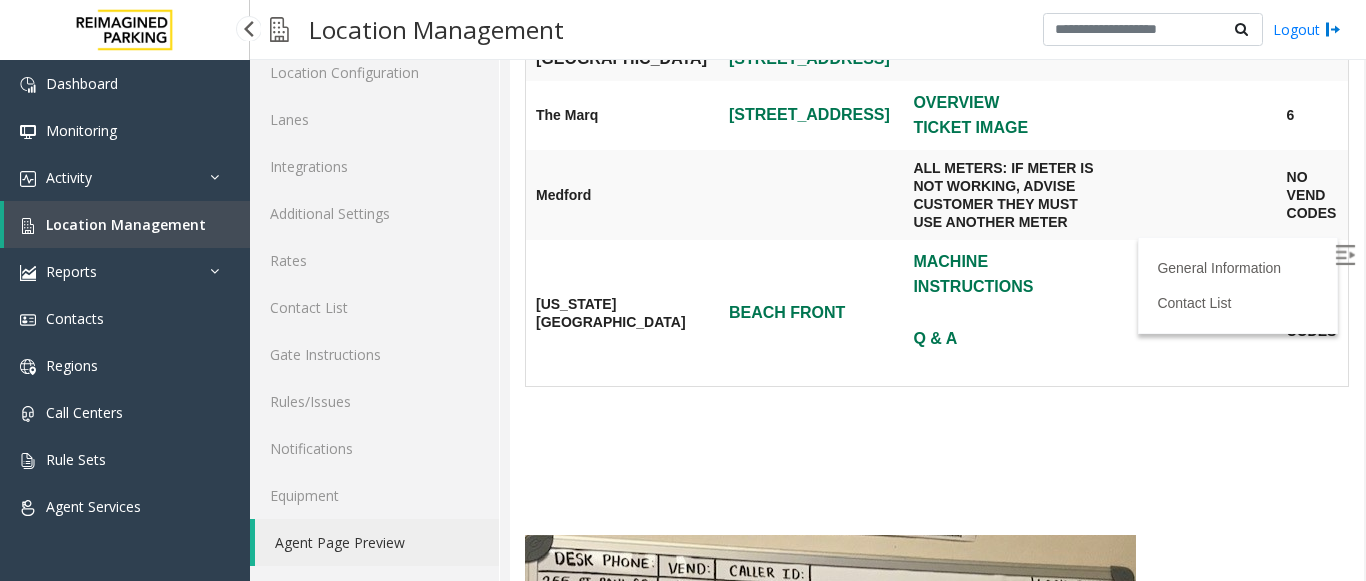 click on "Location Management" at bounding box center [126, 224] 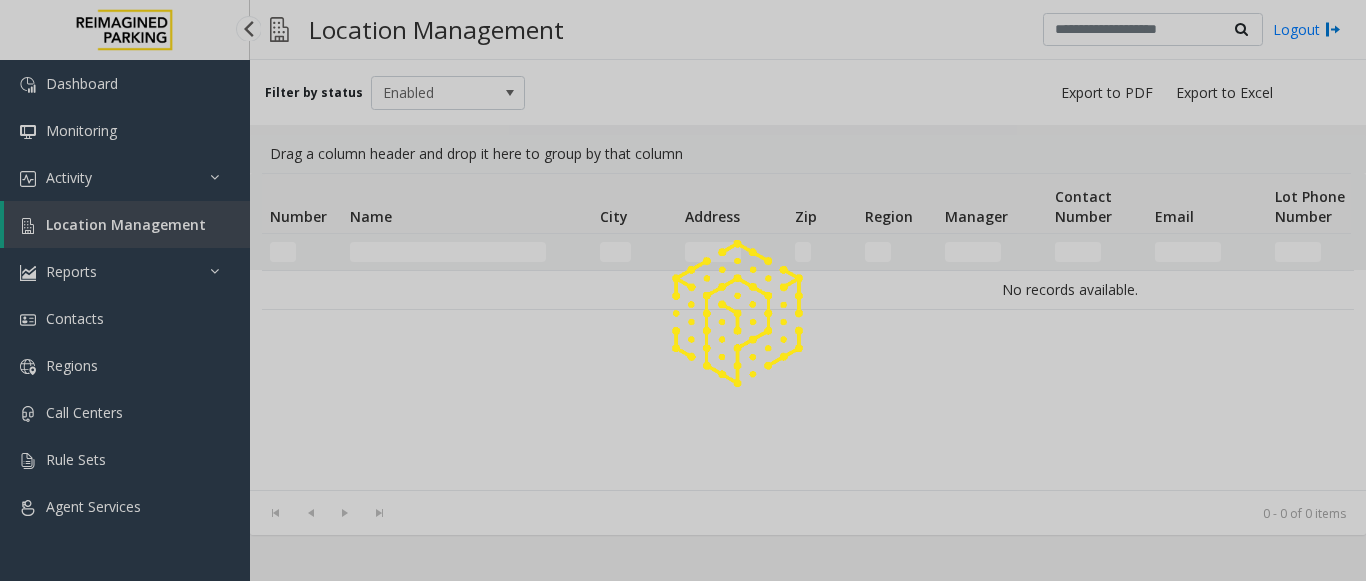 scroll, scrollTop: 0, scrollLeft: 0, axis: both 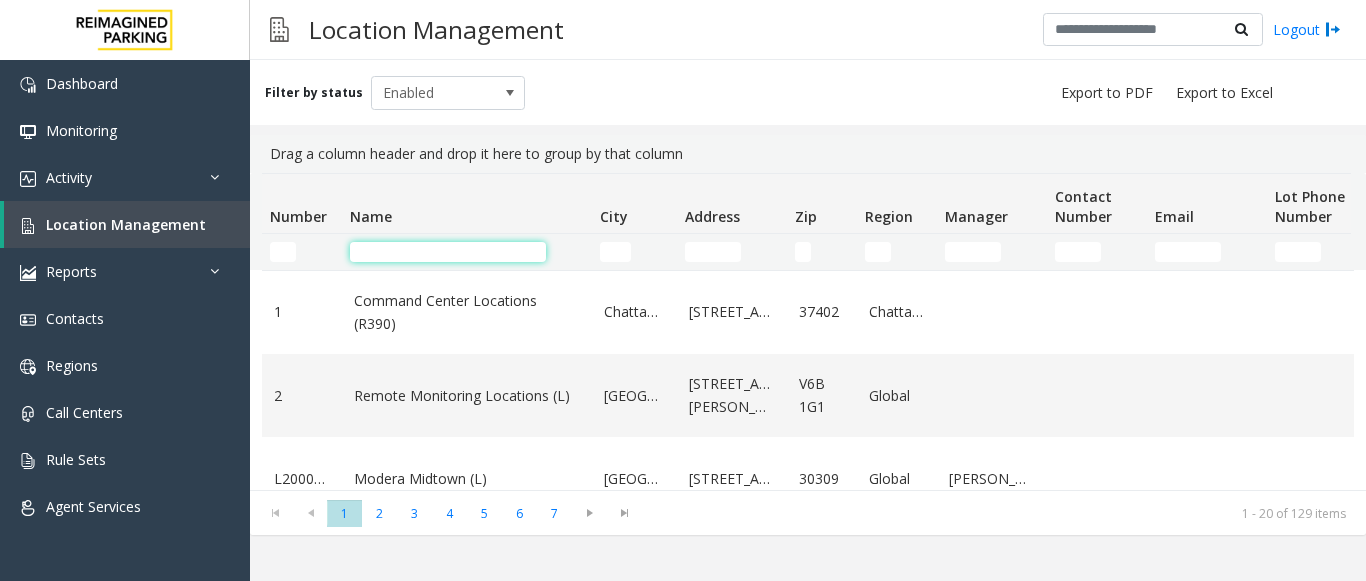 click 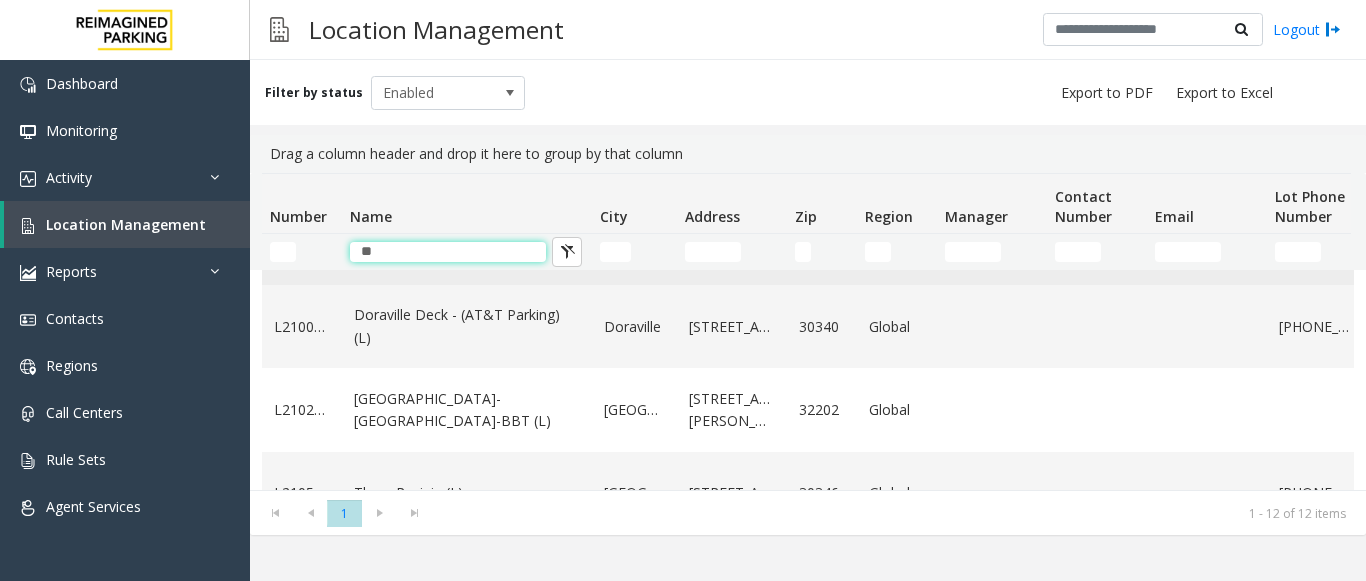 scroll, scrollTop: 100, scrollLeft: 0, axis: vertical 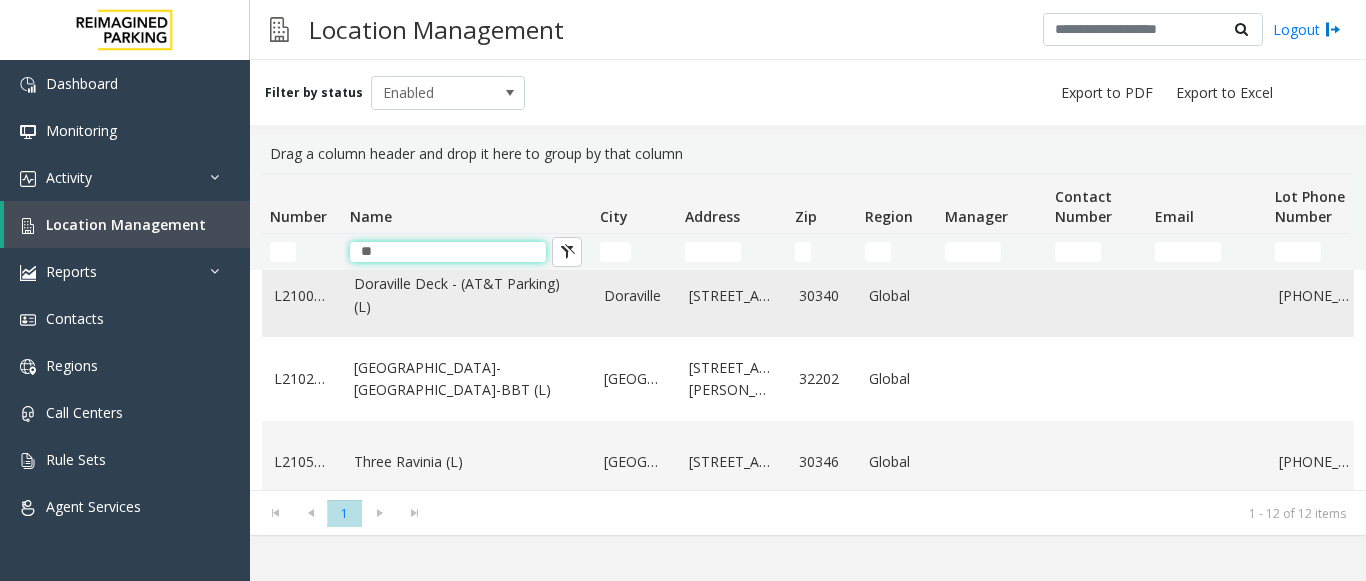type on "**" 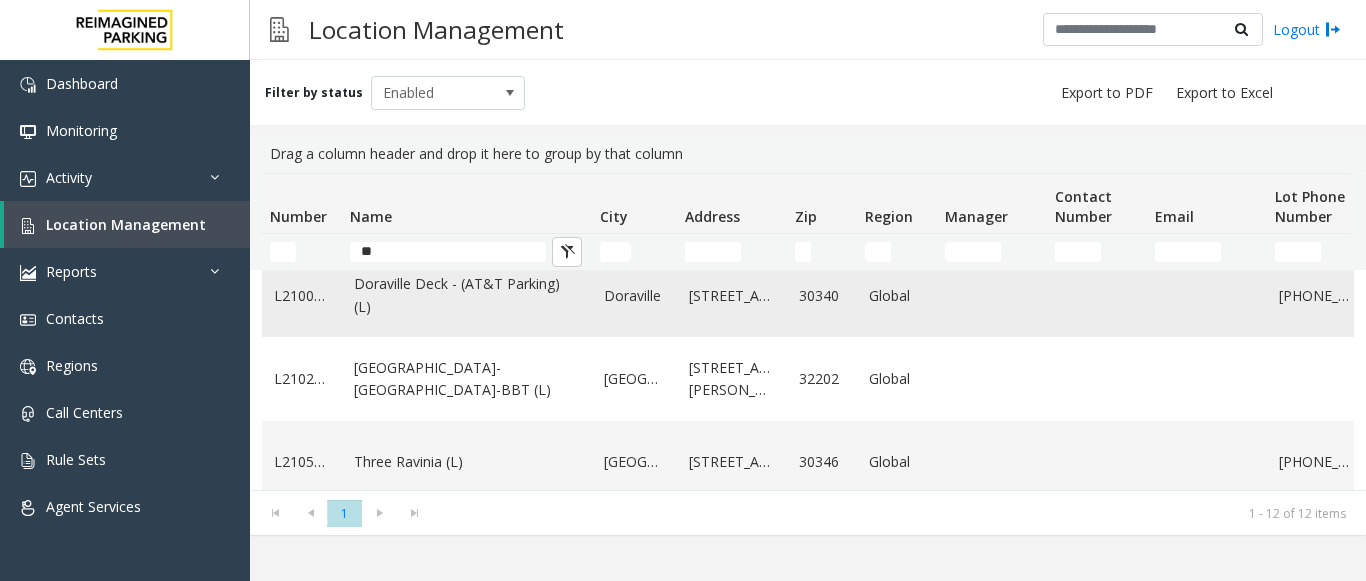 click on "Doraville Deck - (AT&T Parking) (L)" 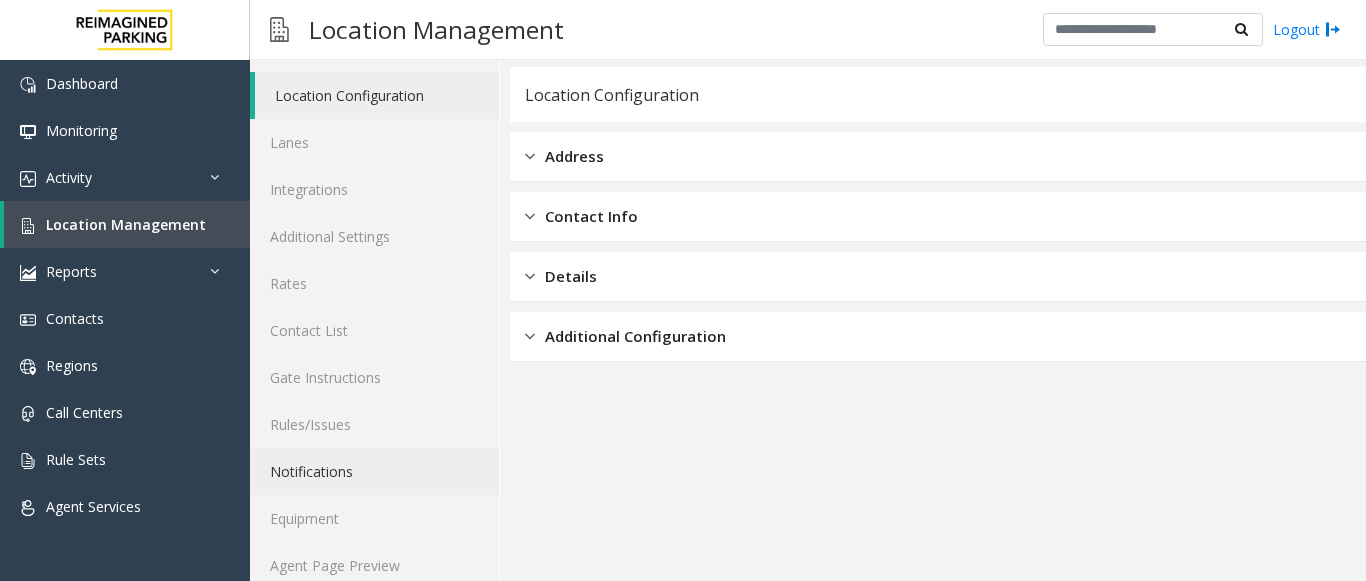scroll, scrollTop: 78, scrollLeft: 0, axis: vertical 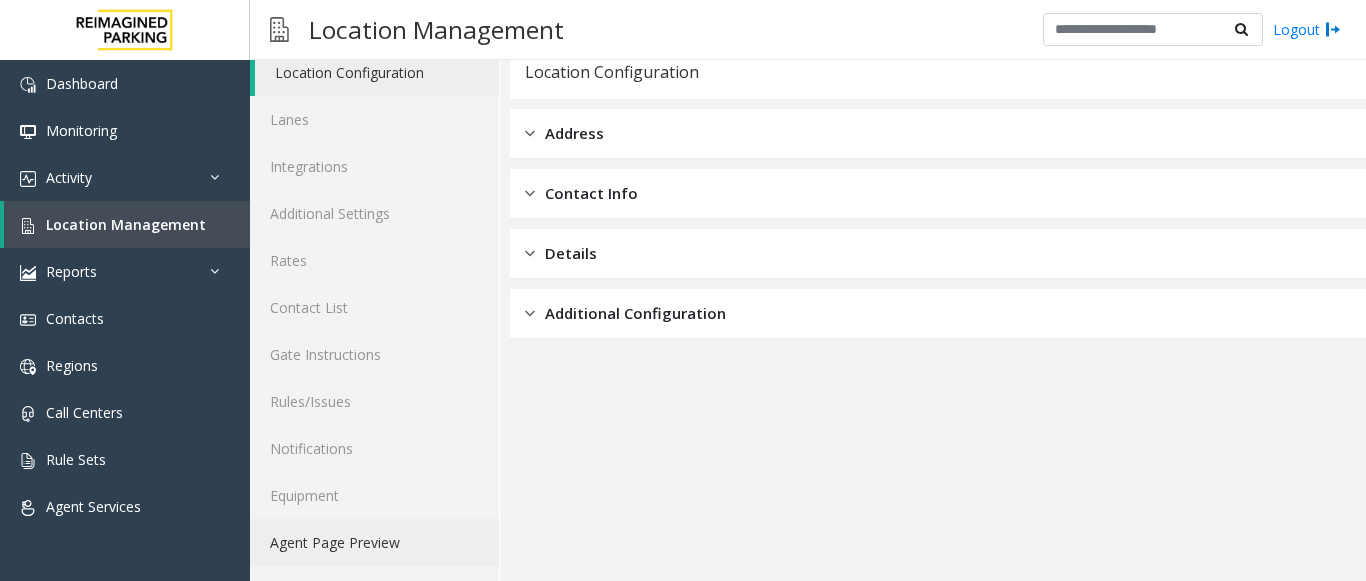 click on "Agent Page Preview" 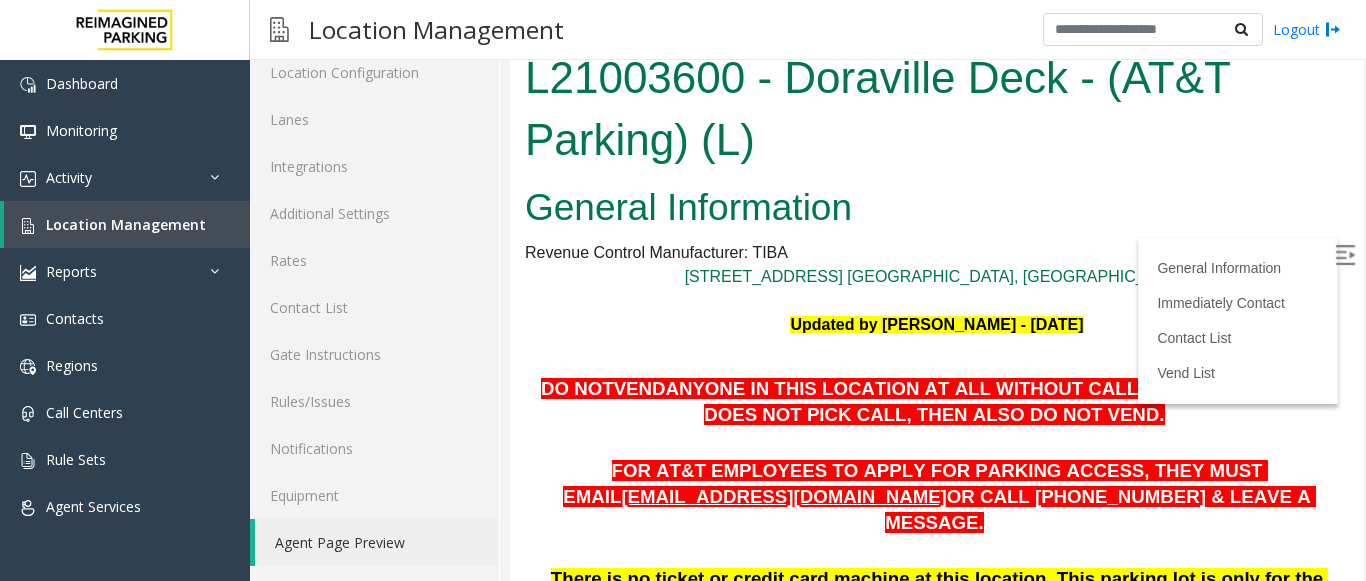 scroll, scrollTop: 0, scrollLeft: 0, axis: both 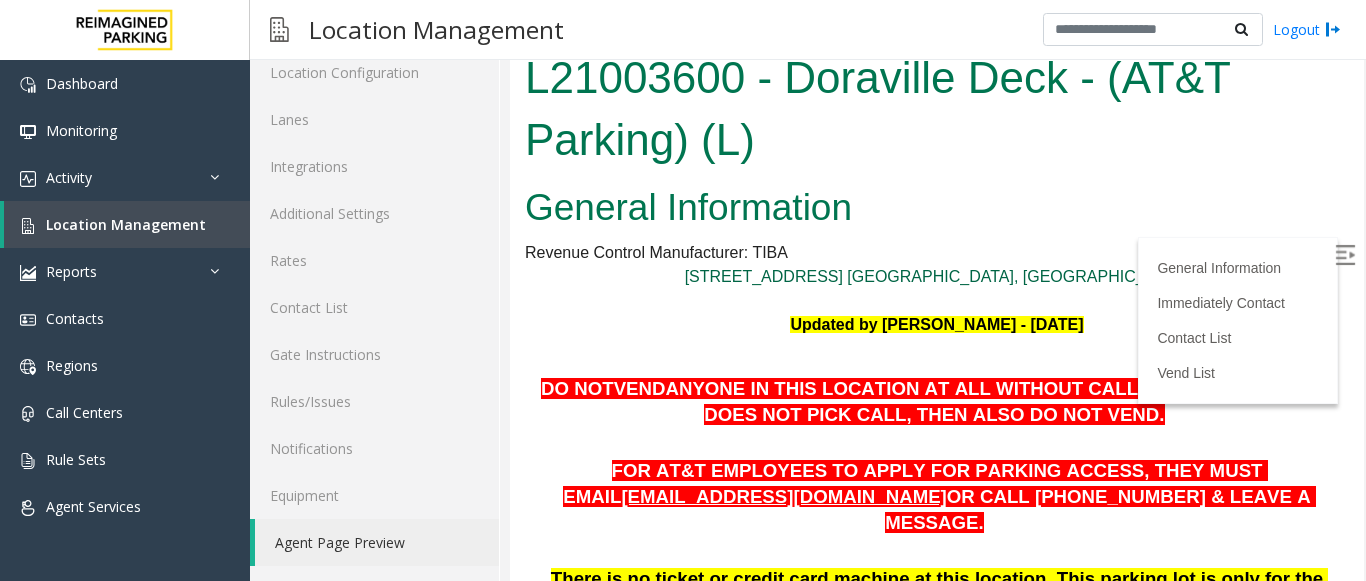 click on "[STREET_ADDRESS] [GEOGRAPHIC_DATA], [GEOGRAPHIC_DATA]" at bounding box center [937, 276] 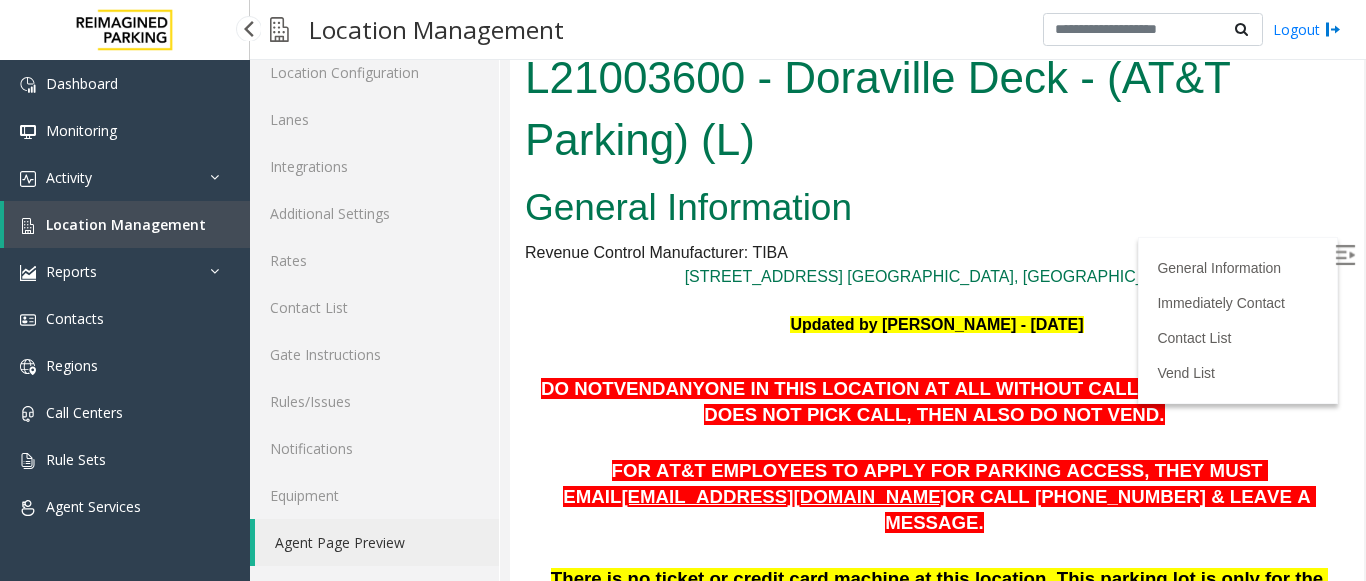 click on "Location Management" at bounding box center [126, 224] 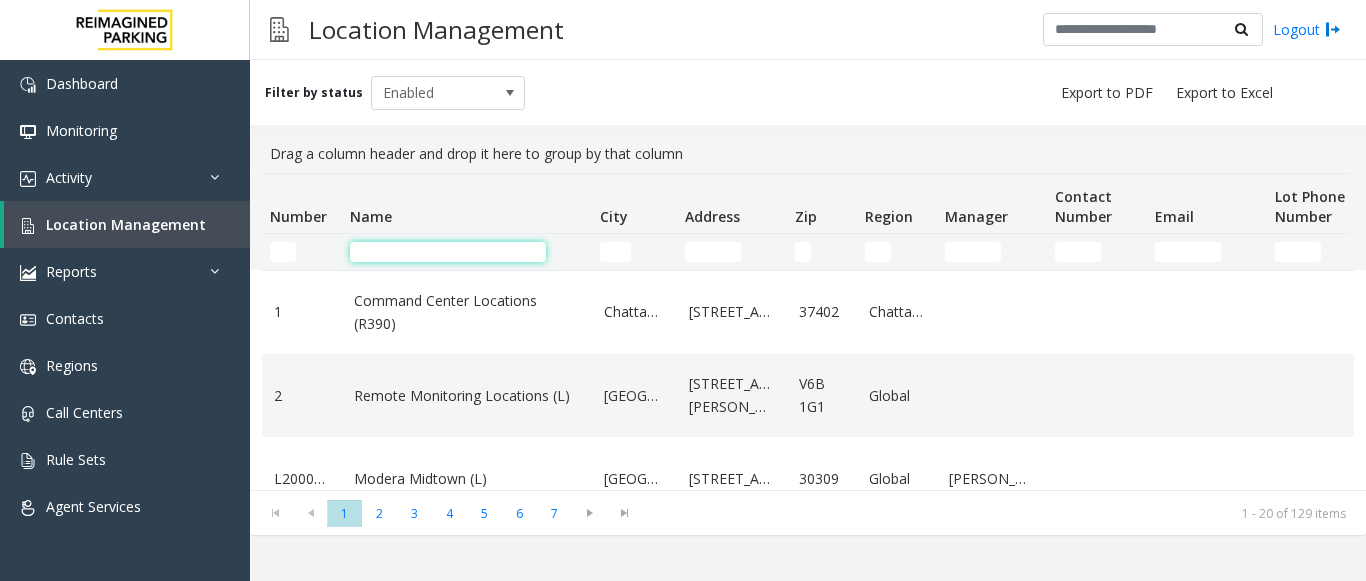 click 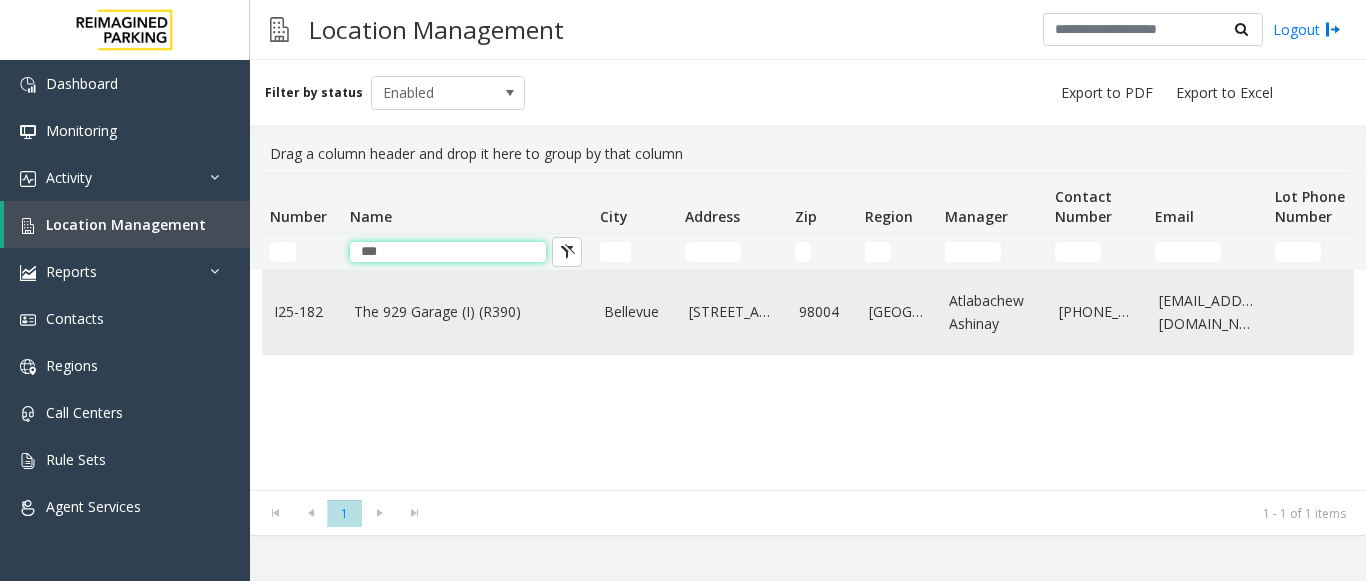type on "***" 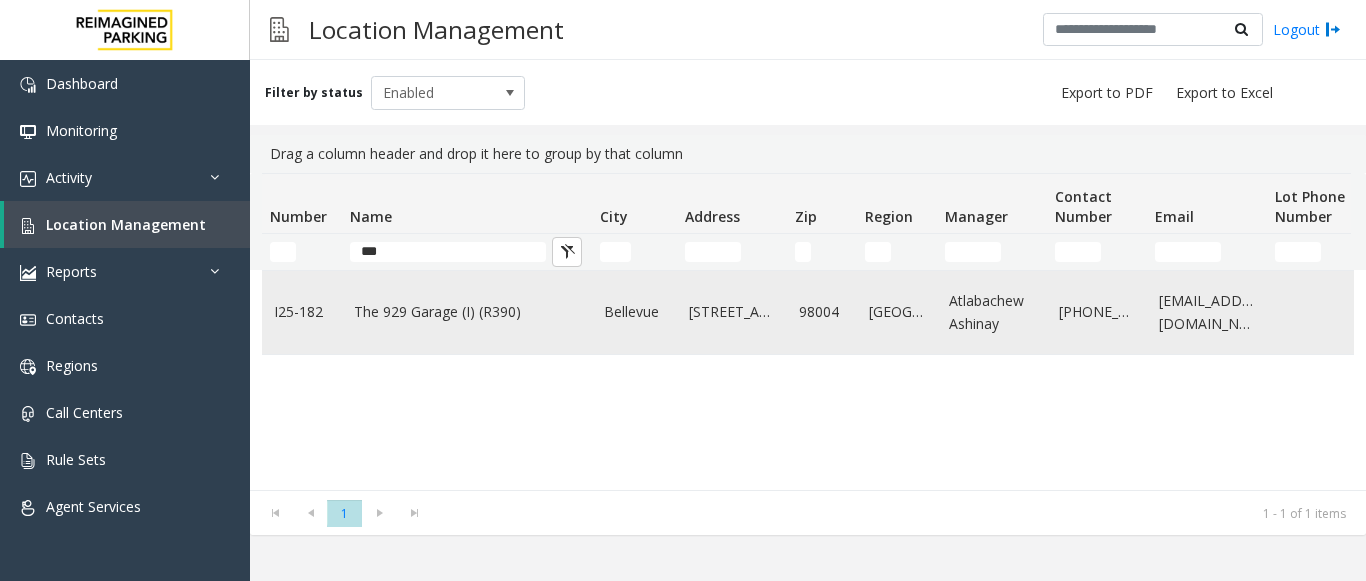 click on "The 929 Garage (I) (R390)" 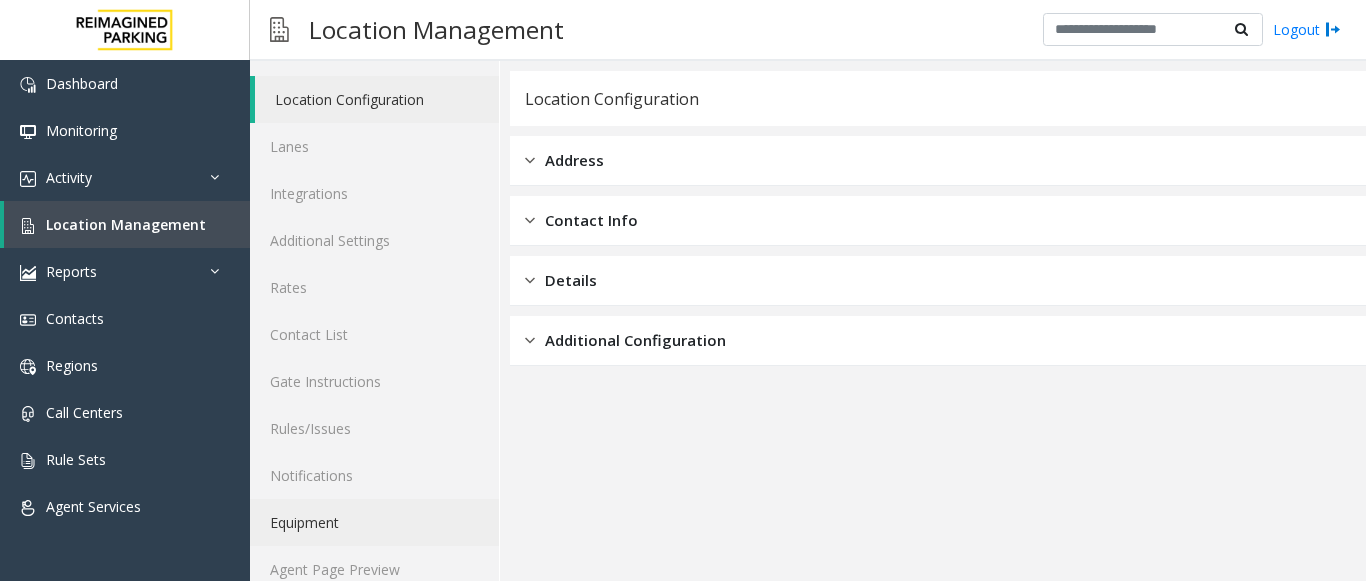 scroll, scrollTop: 78, scrollLeft: 0, axis: vertical 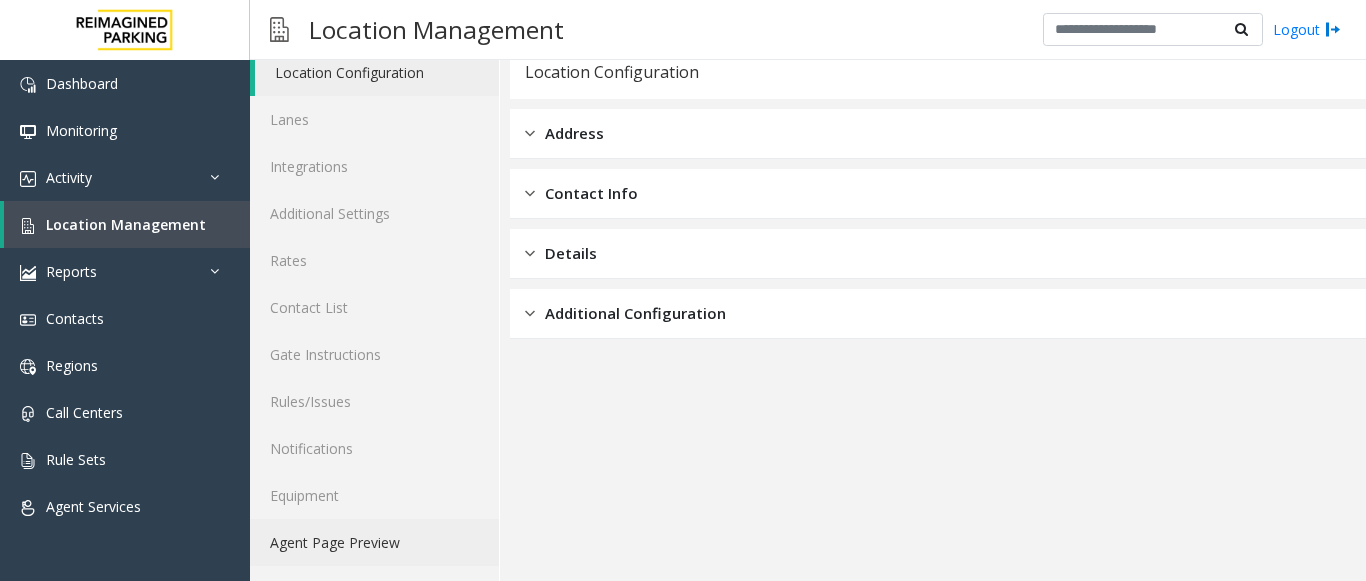 click on "Agent Page Preview" 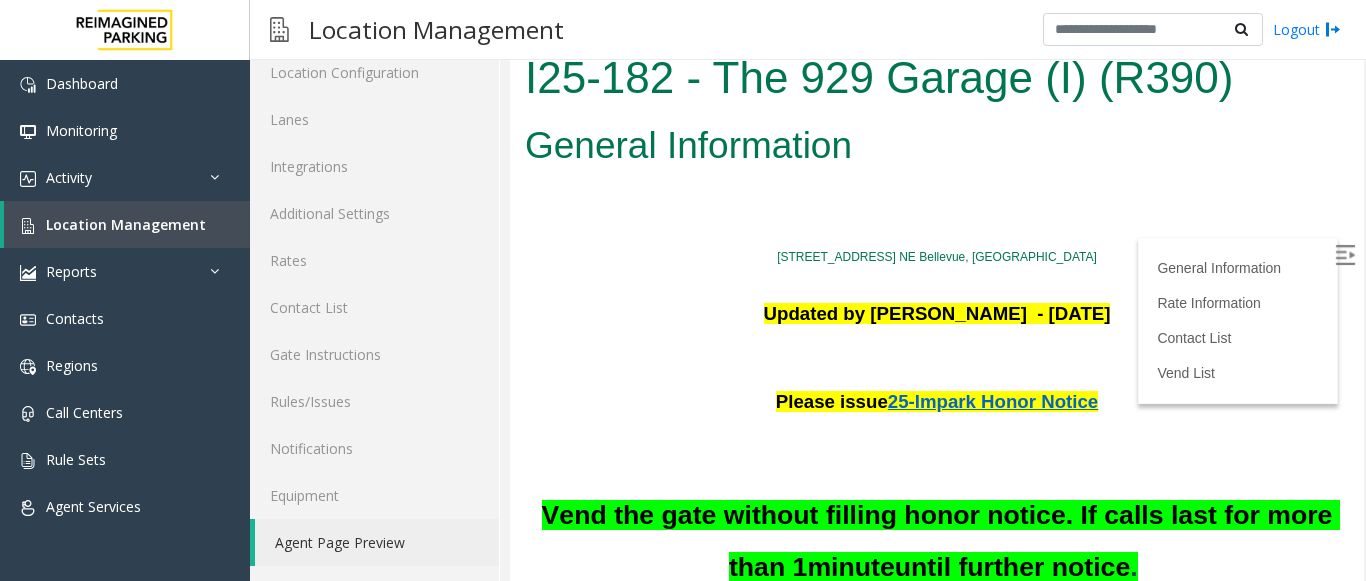 click at bounding box center [1347, 258] 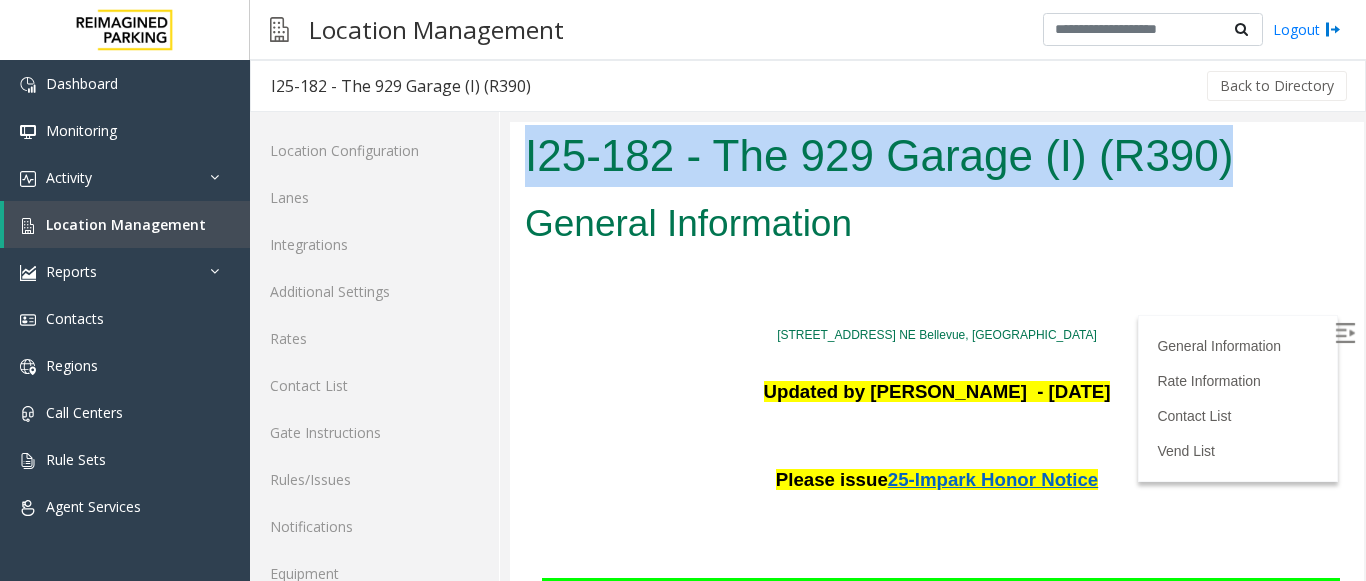 drag, startPoint x: 525, startPoint y: 168, endPoint x: 1317, endPoint y: 172, distance: 792.0101 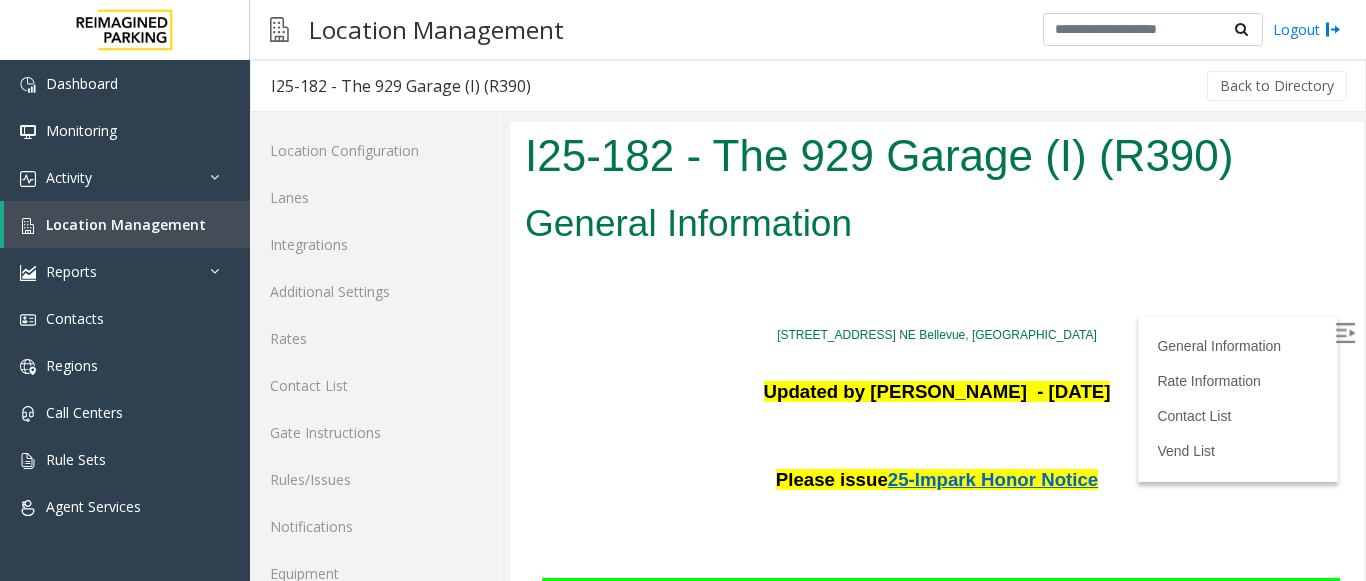 click at bounding box center [937, 273] 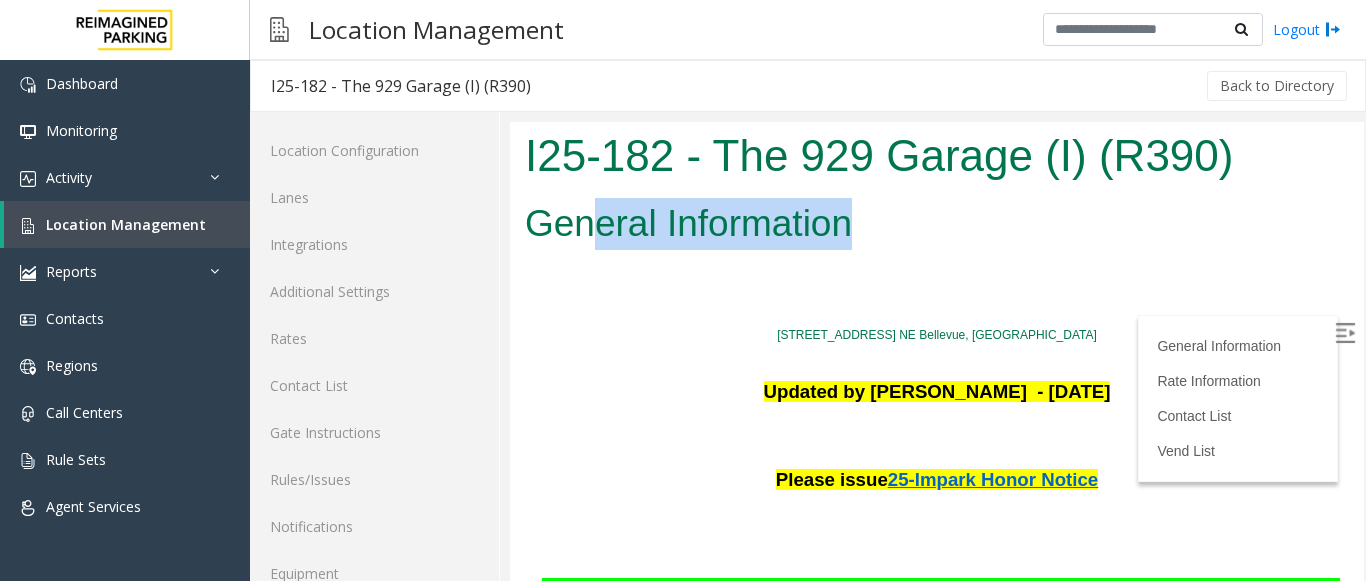 drag, startPoint x: 851, startPoint y: 223, endPoint x: 605, endPoint y: 222, distance: 246.00203 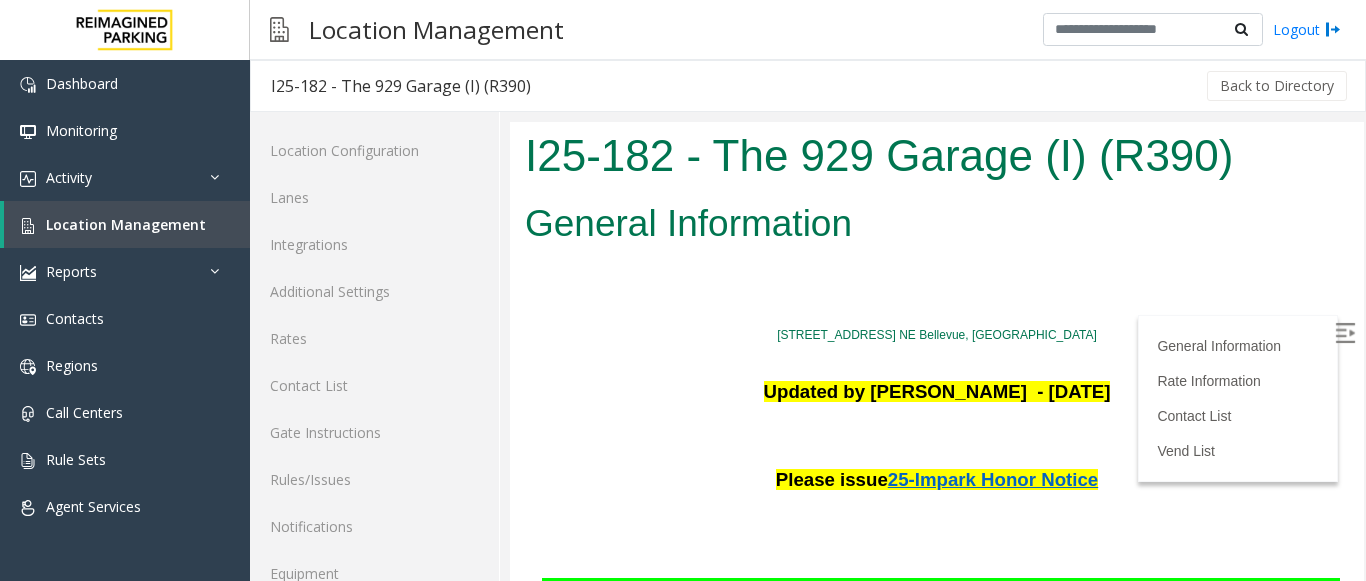 click at bounding box center [937, 273] 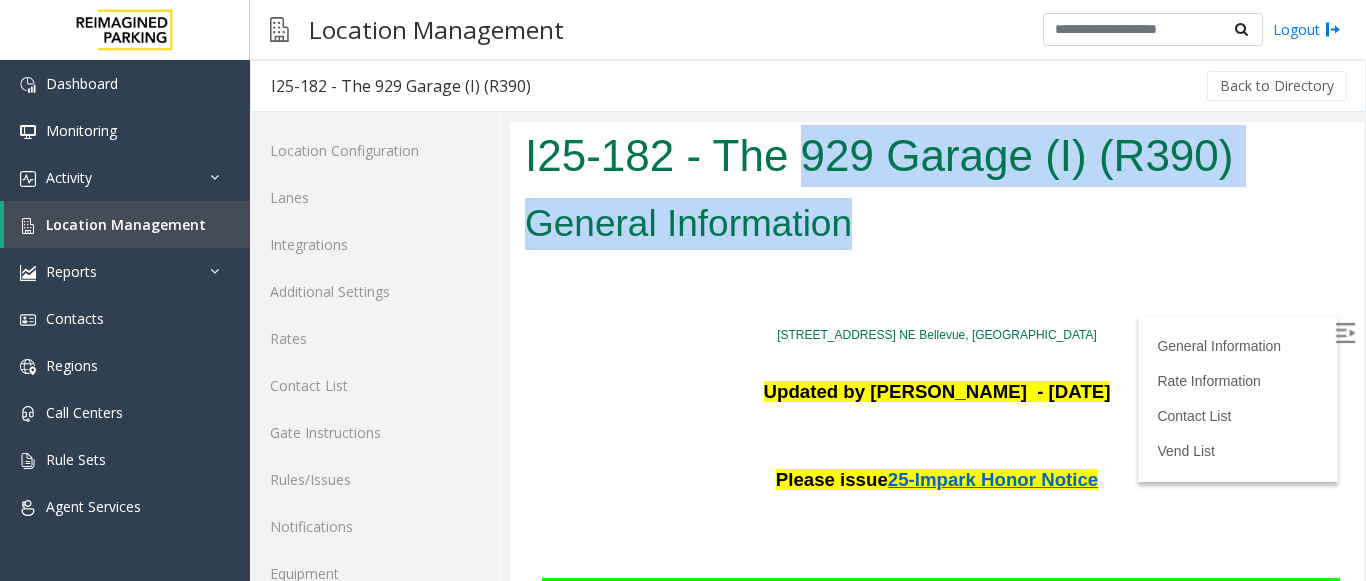 drag, startPoint x: 861, startPoint y: 230, endPoint x: 763, endPoint y: 158, distance: 121.60592 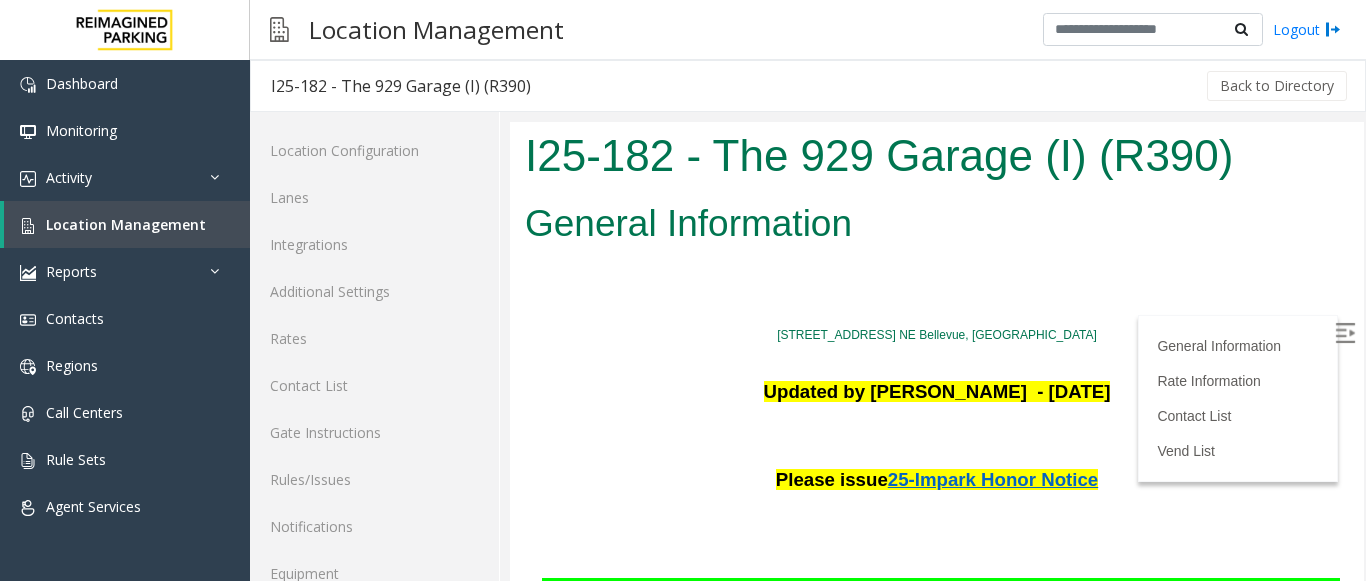 click at bounding box center (937, 273) 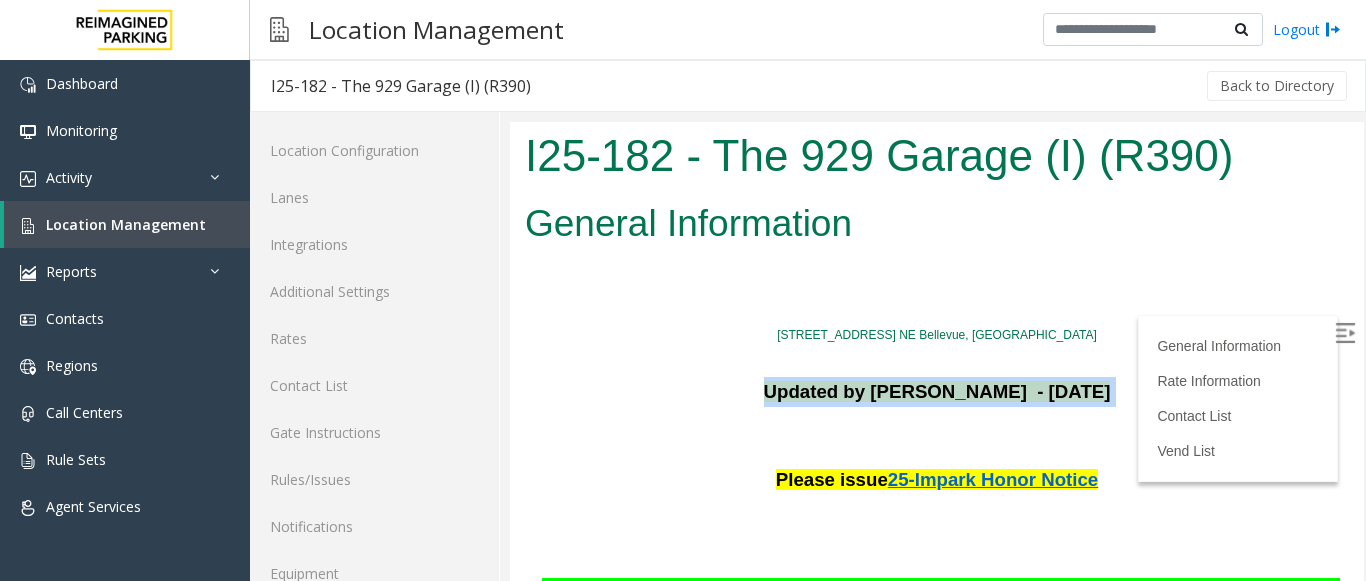 drag, startPoint x: 1101, startPoint y: 402, endPoint x: 1300, endPoint y: 428, distance: 200.6913 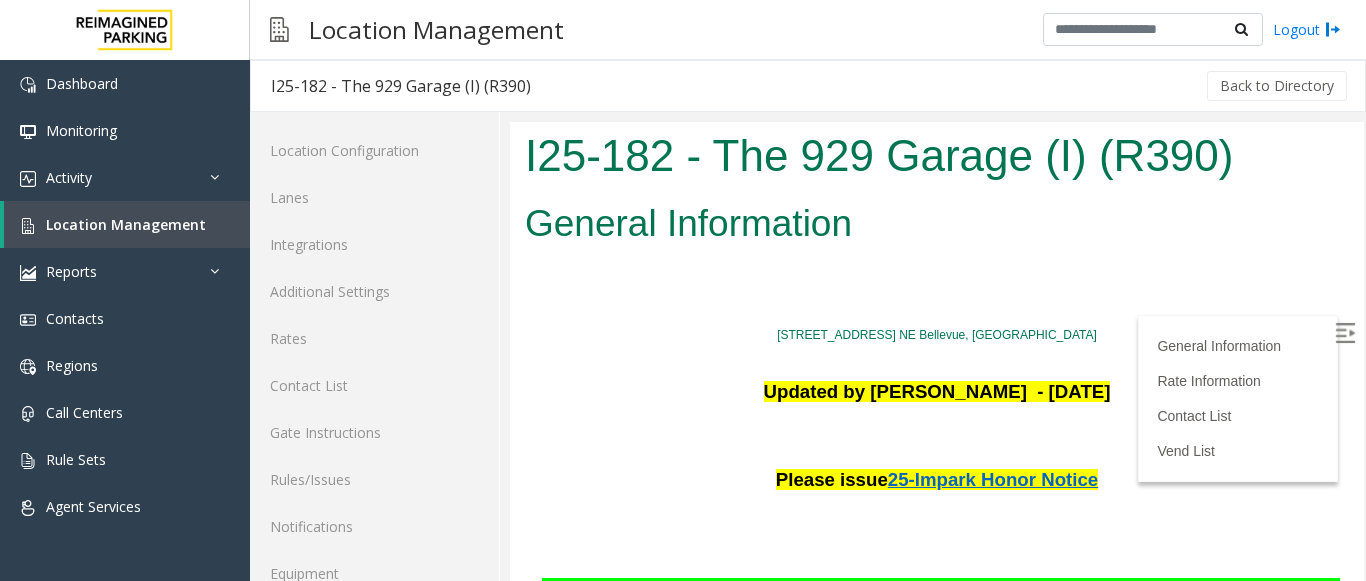 click on "General Information" at bounding box center [937, 224] 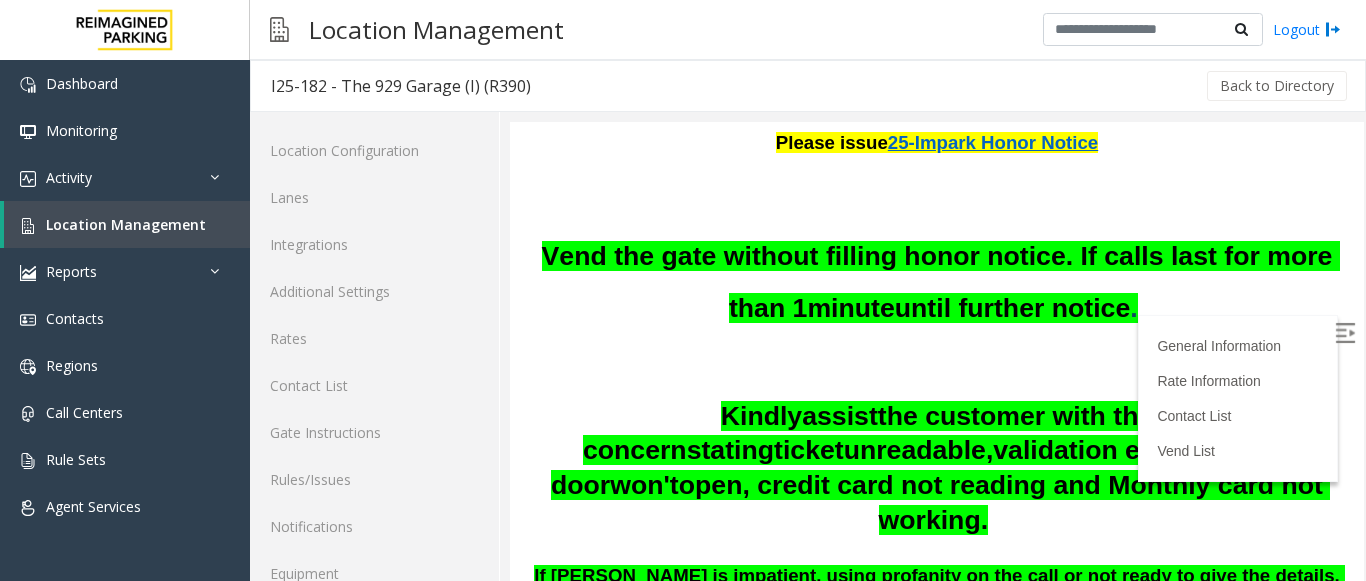 scroll, scrollTop: 100, scrollLeft: 0, axis: vertical 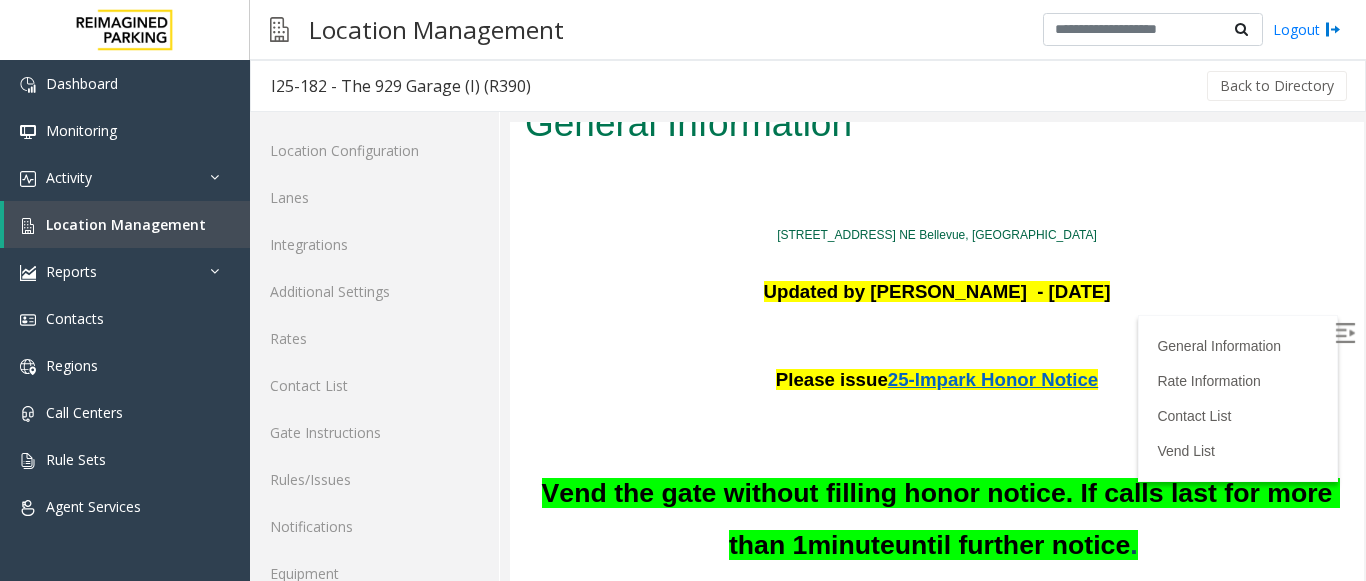 click on "[STREET_ADDRESS] NE Bellevue, [GEOGRAPHIC_DATA]" at bounding box center [937, 235] 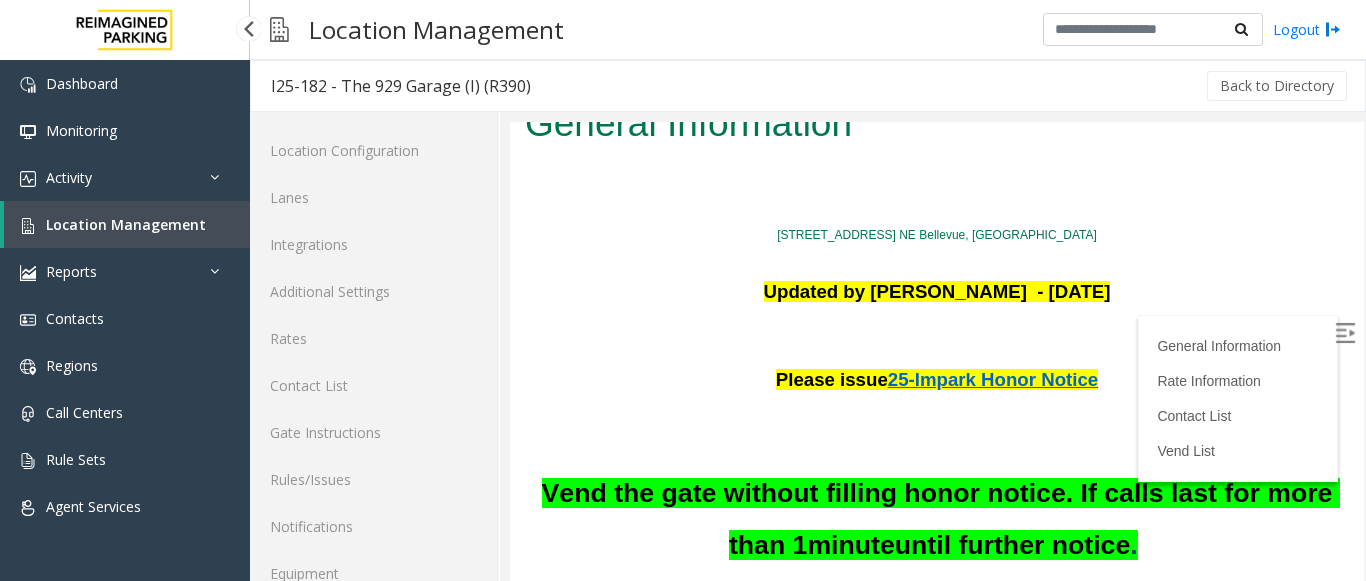 click on "Location Management" at bounding box center [126, 224] 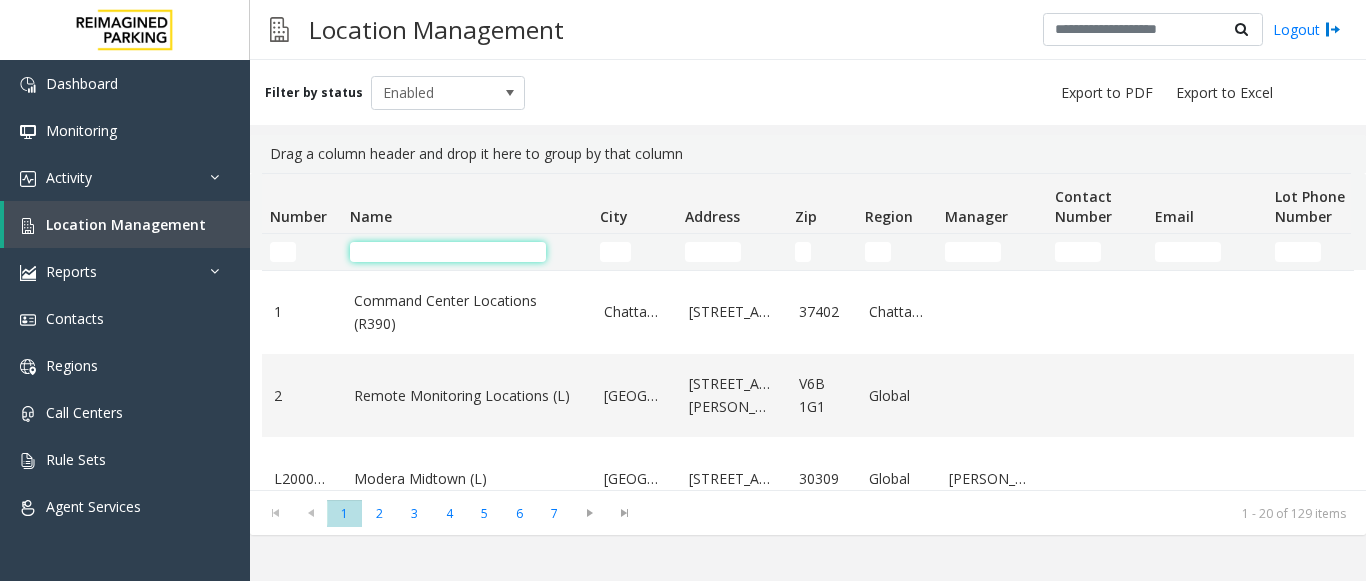 click 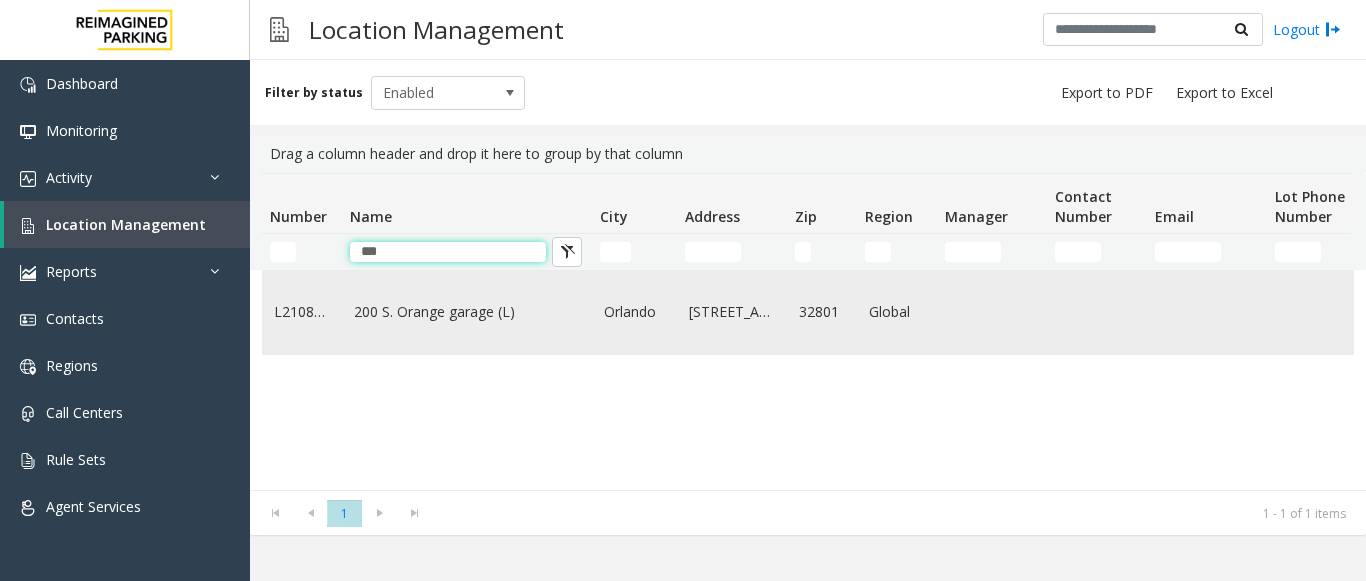 type on "***" 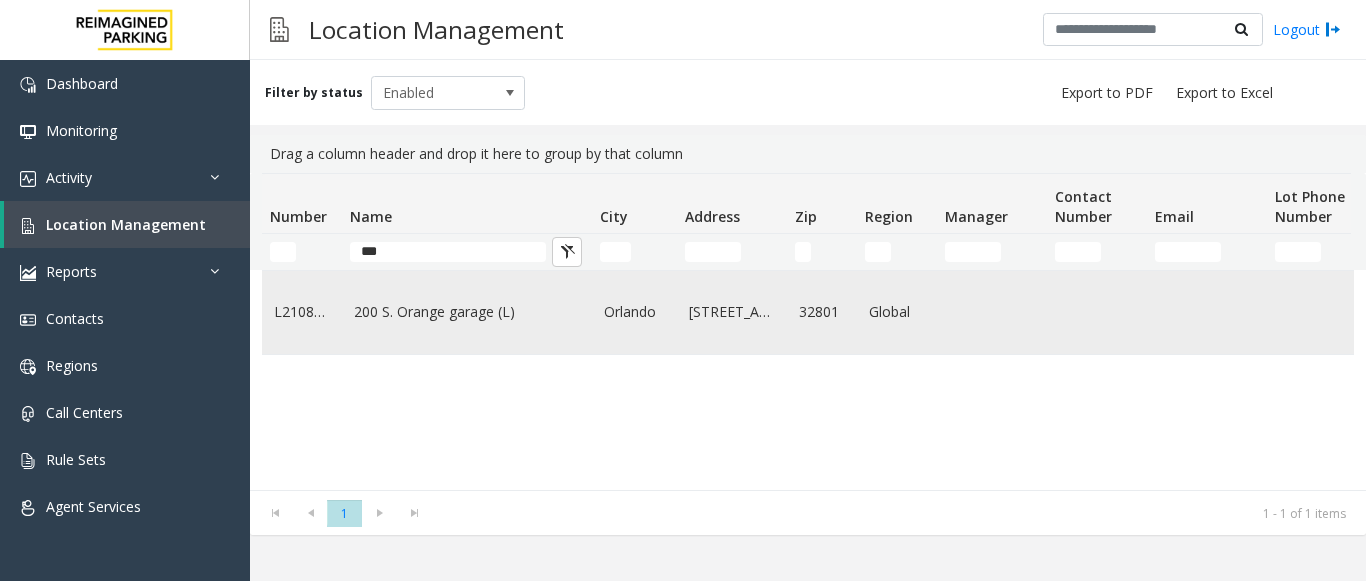 click on "200 S. Orange garage (L)" 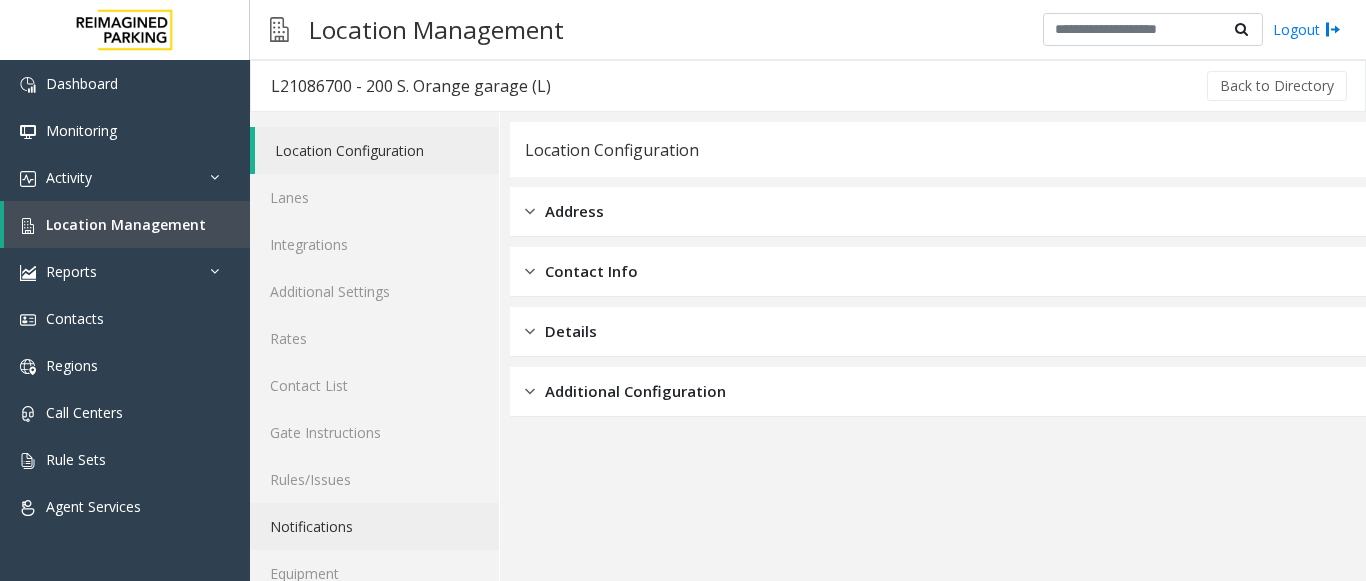scroll, scrollTop: 78, scrollLeft: 0, axis: vertical 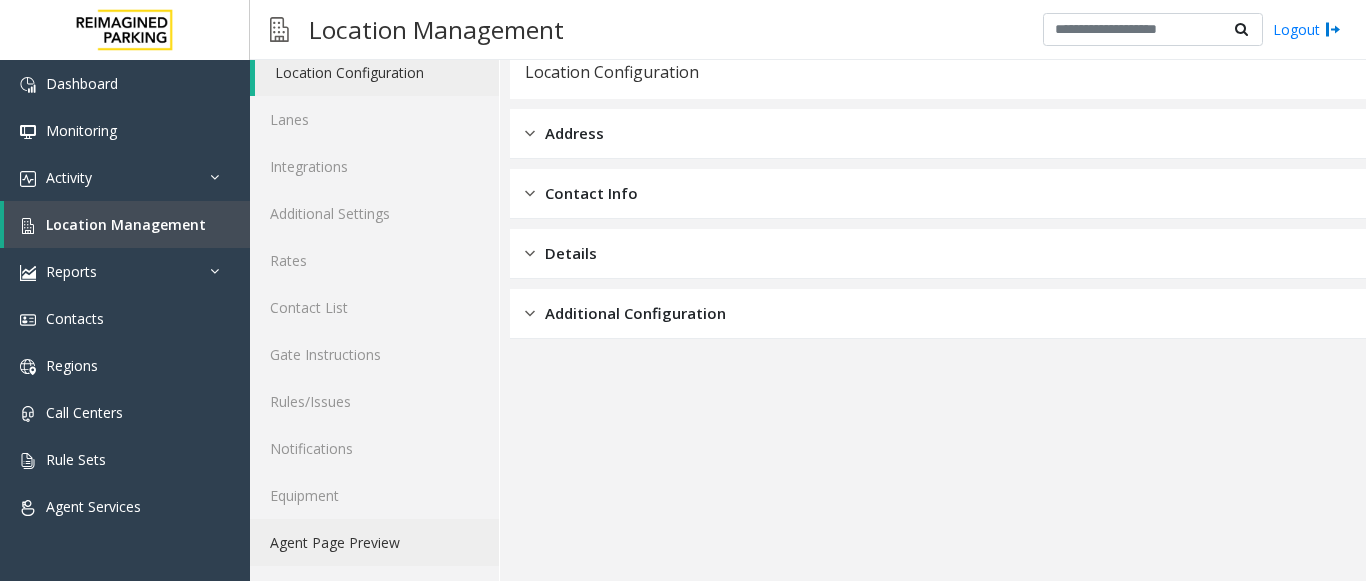 click on "Agent Page Preview" 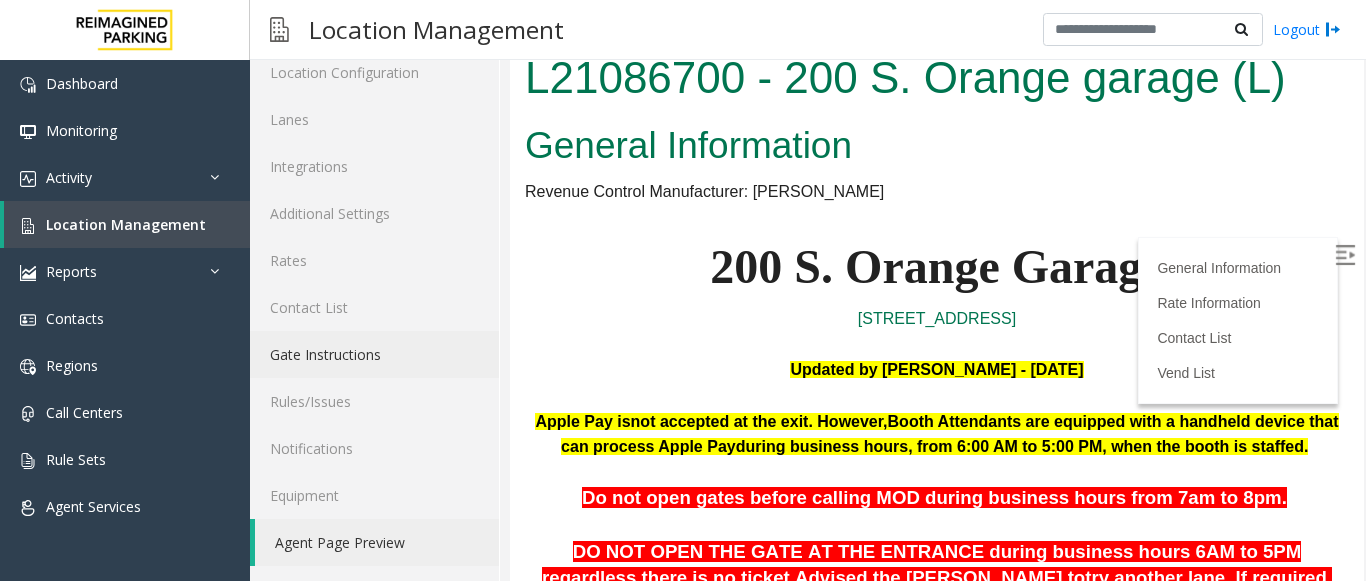 click at bounding box center (1345, 255) 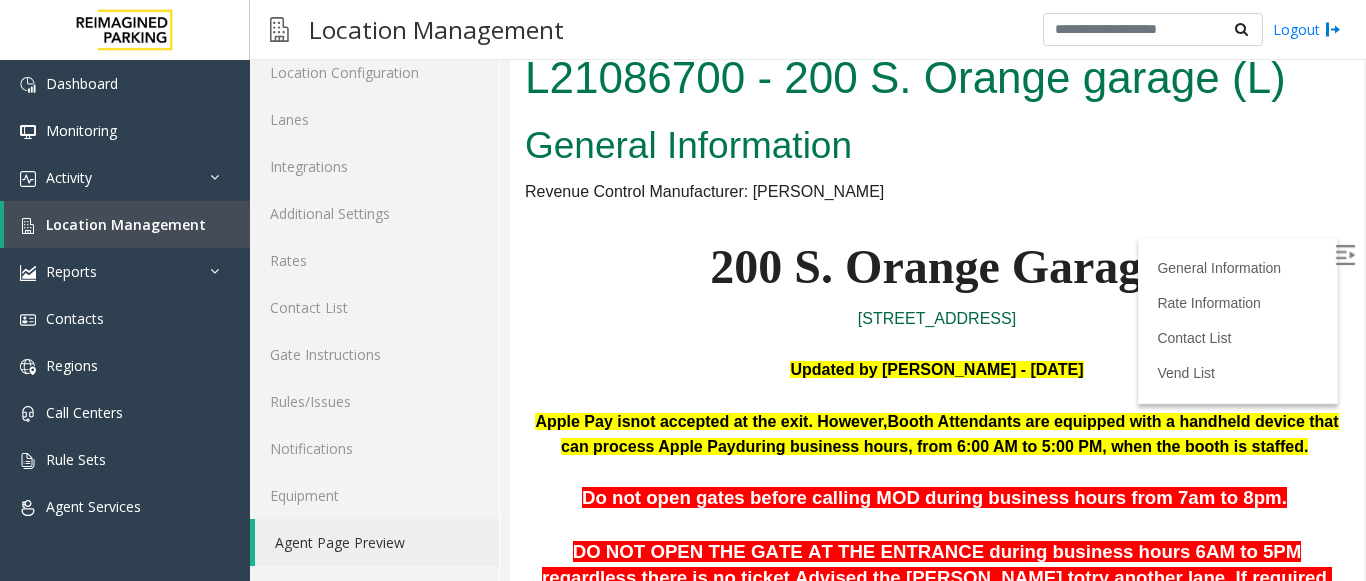 click on "[STREET_ADDRESS]" at bounding box center (937, 318) 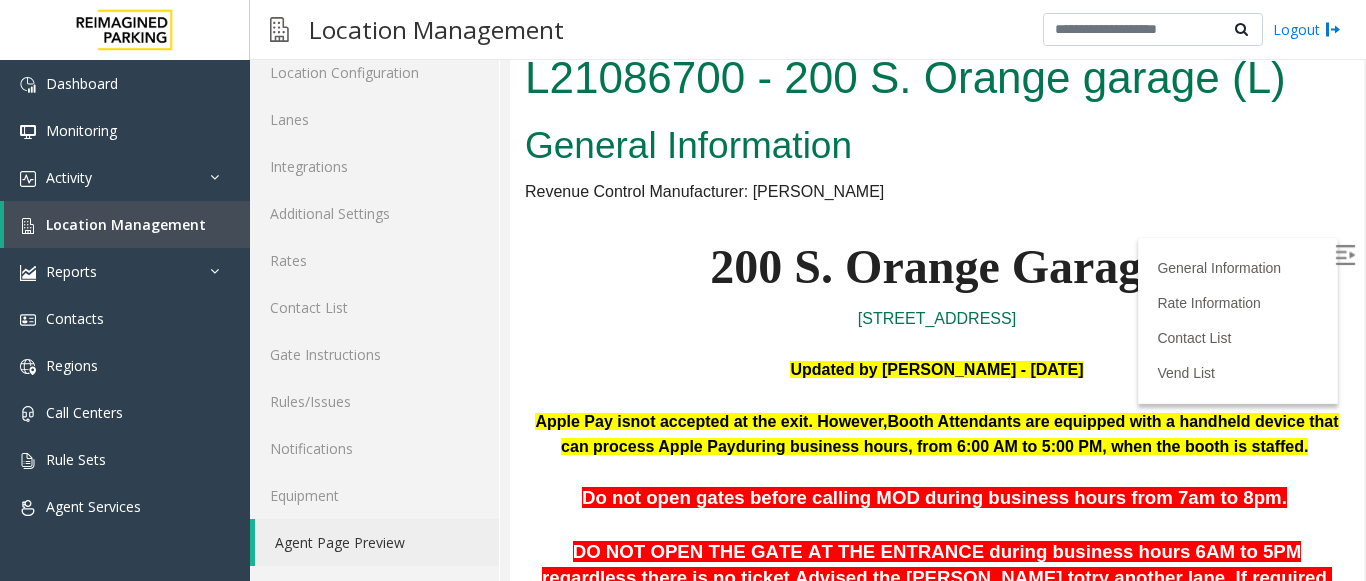 click at bounding box center (937, 217) 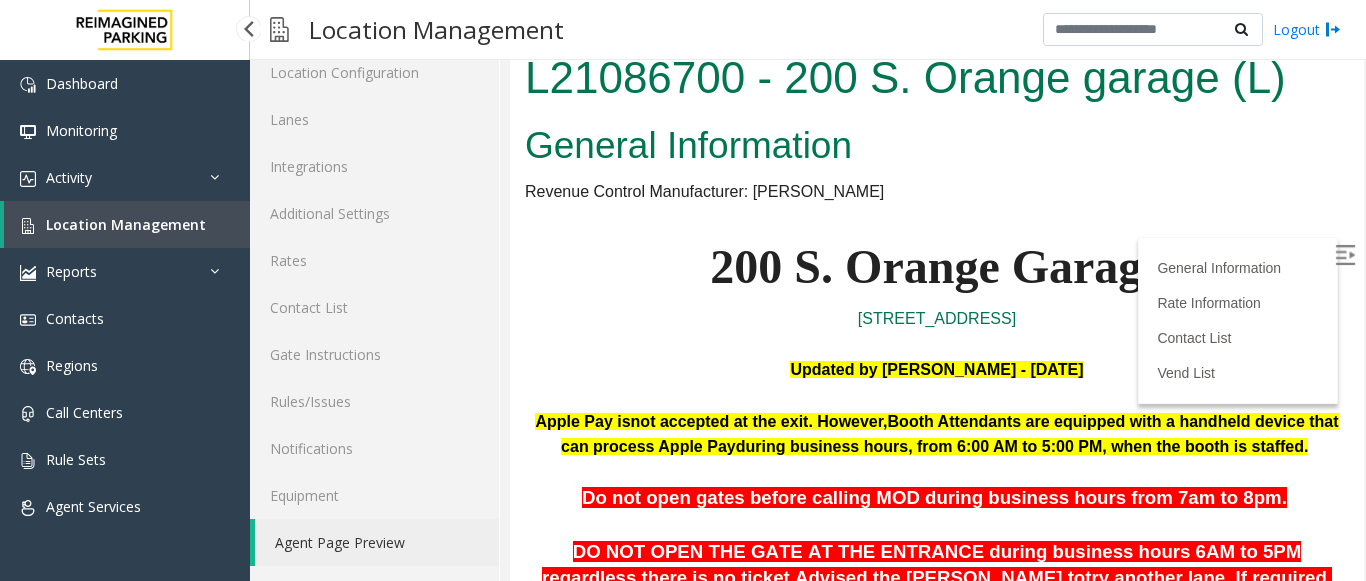 click on "Location Management" at bounding box center [127, 224] 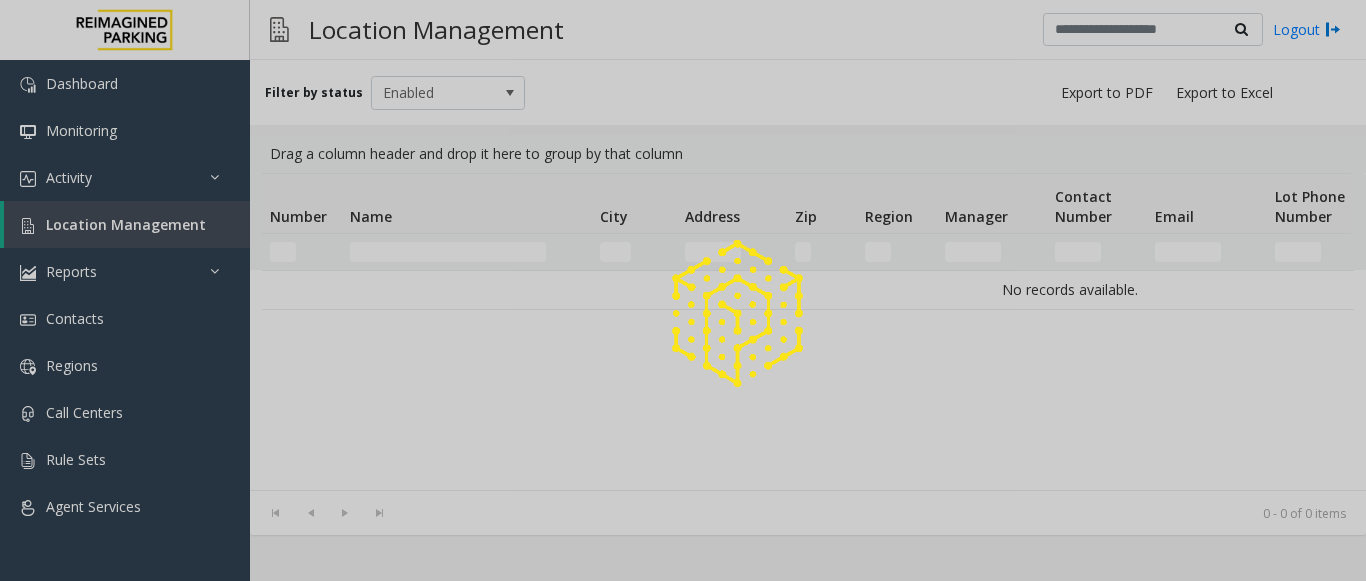 scroll, scrollTop: 0, scrollLeft: 0, axis: both 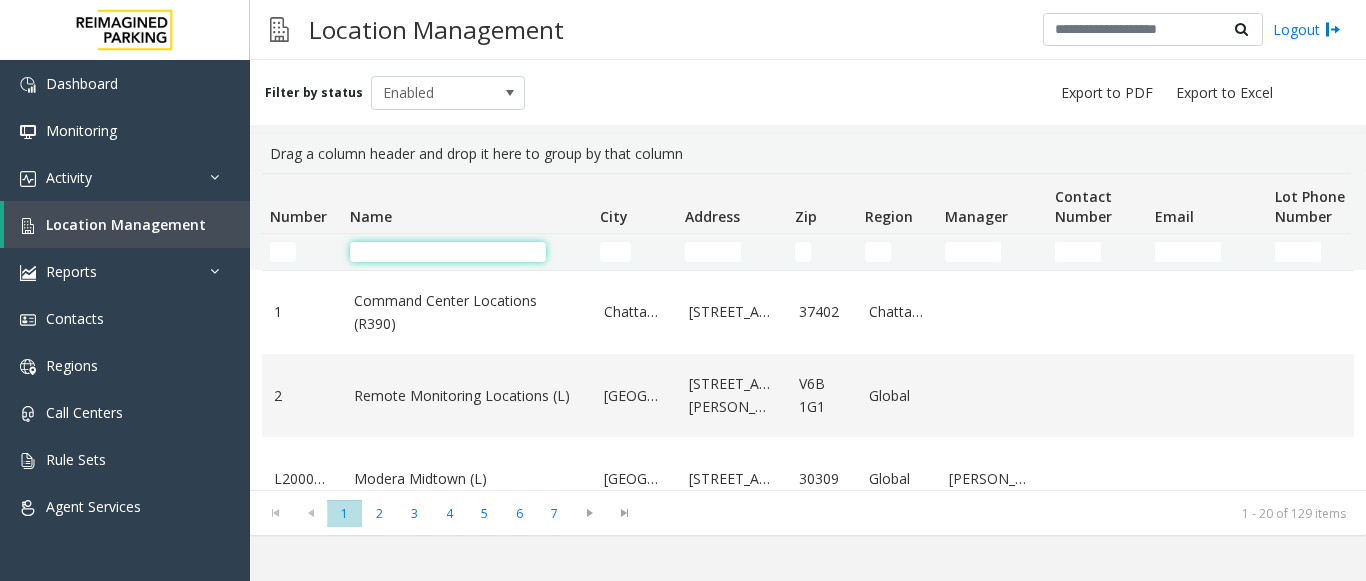 click 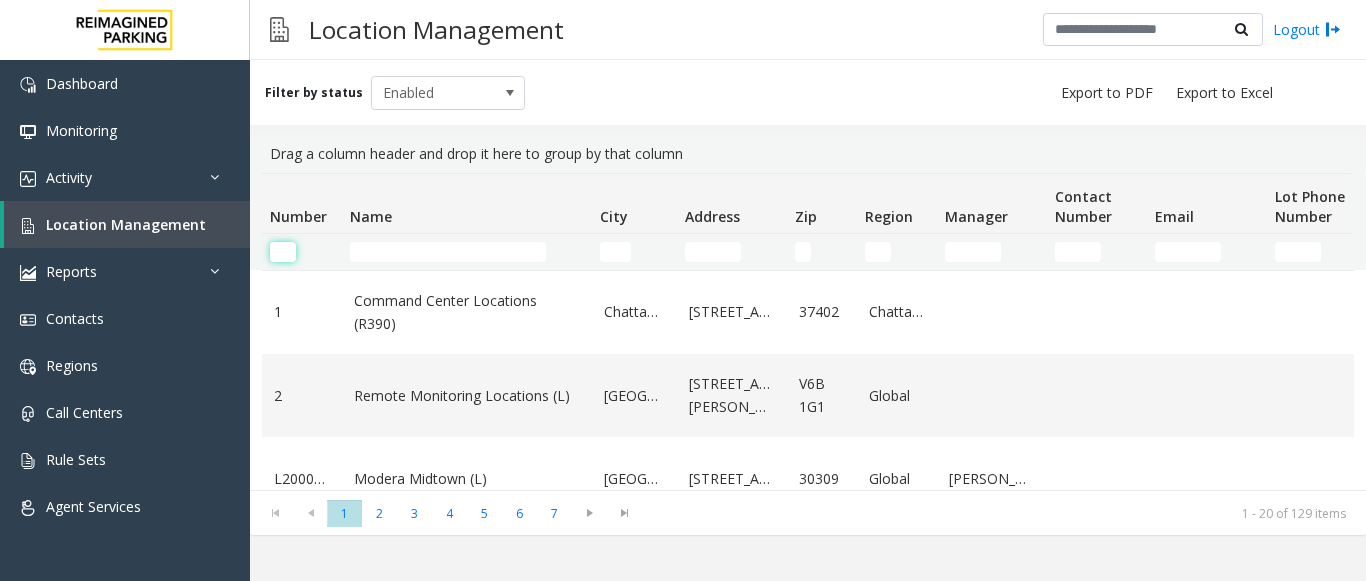 click 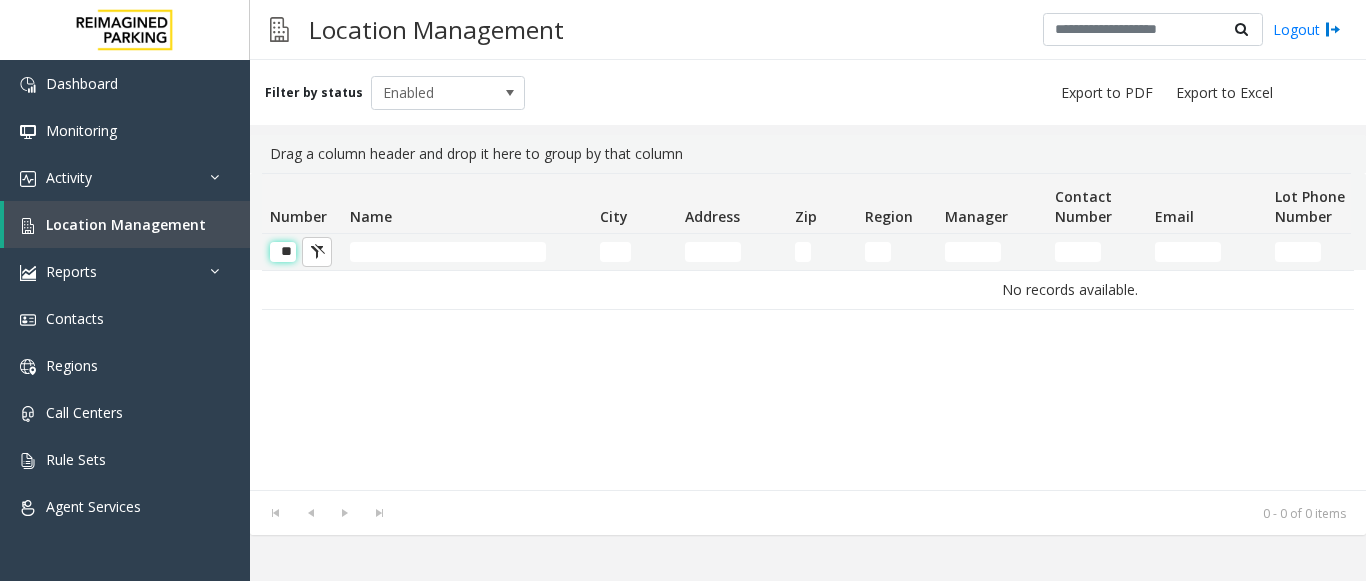 scroll, scrollTop: 0, scrollLeft: 1, axis: horizontal 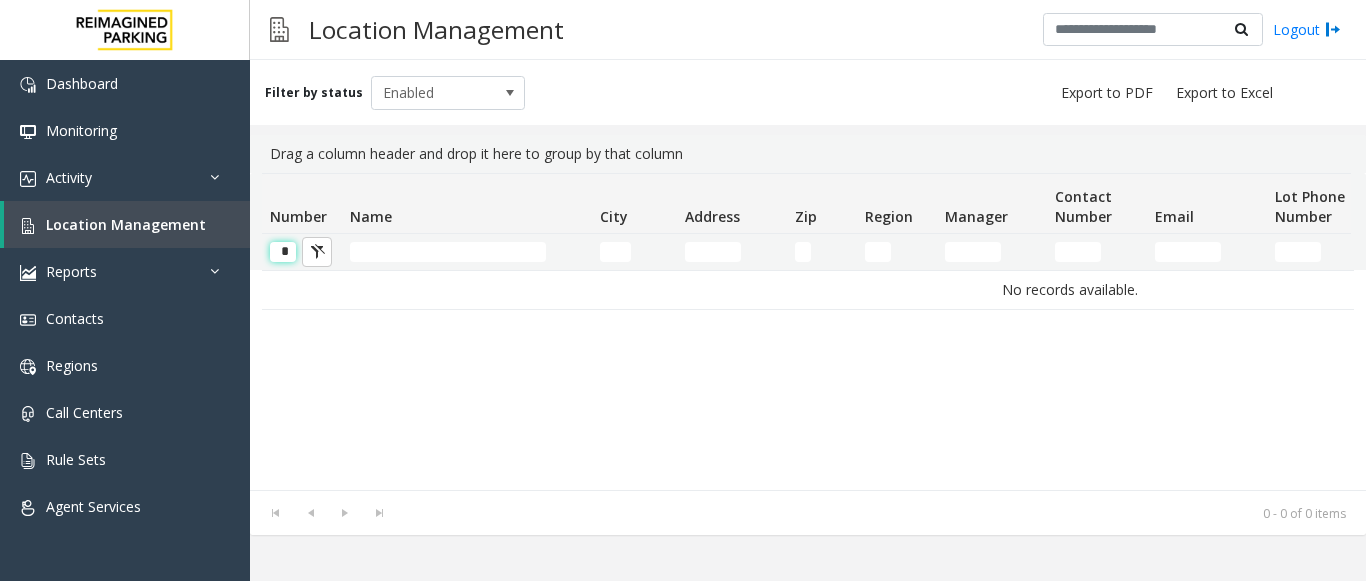 type 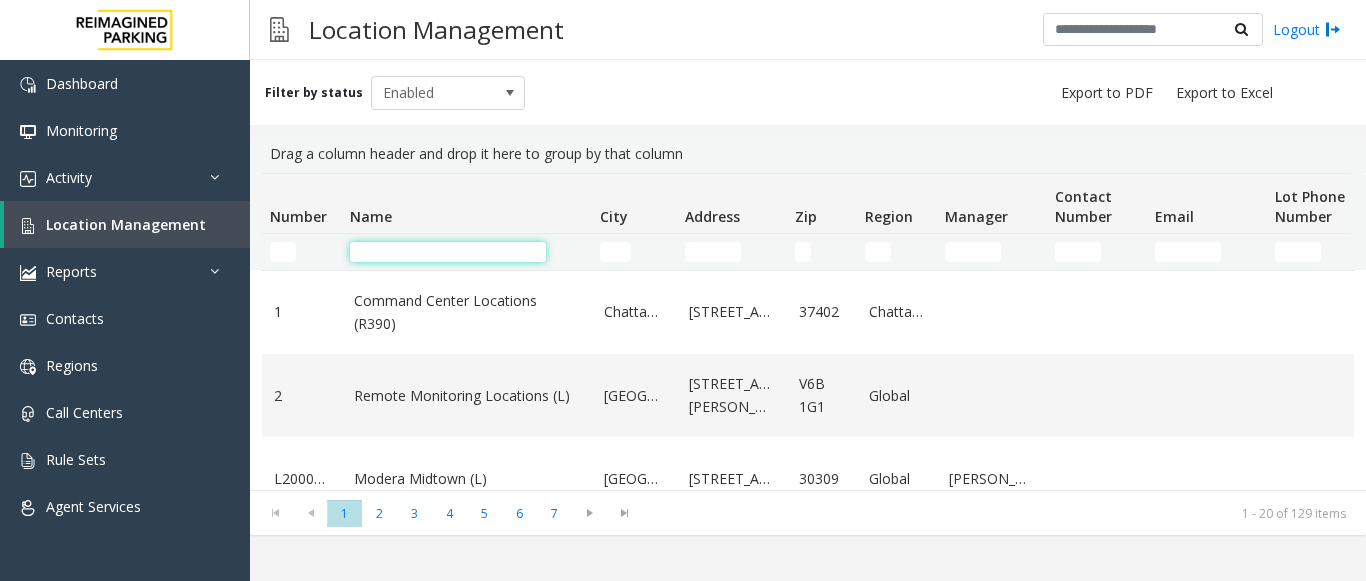 click 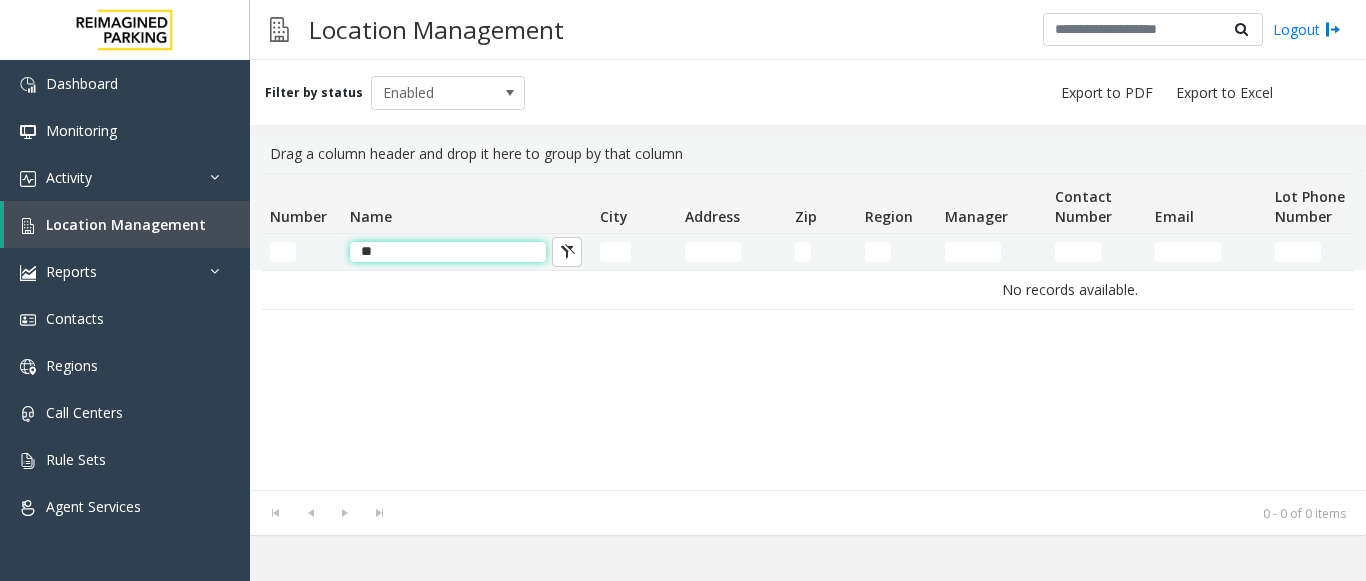 type on "*" 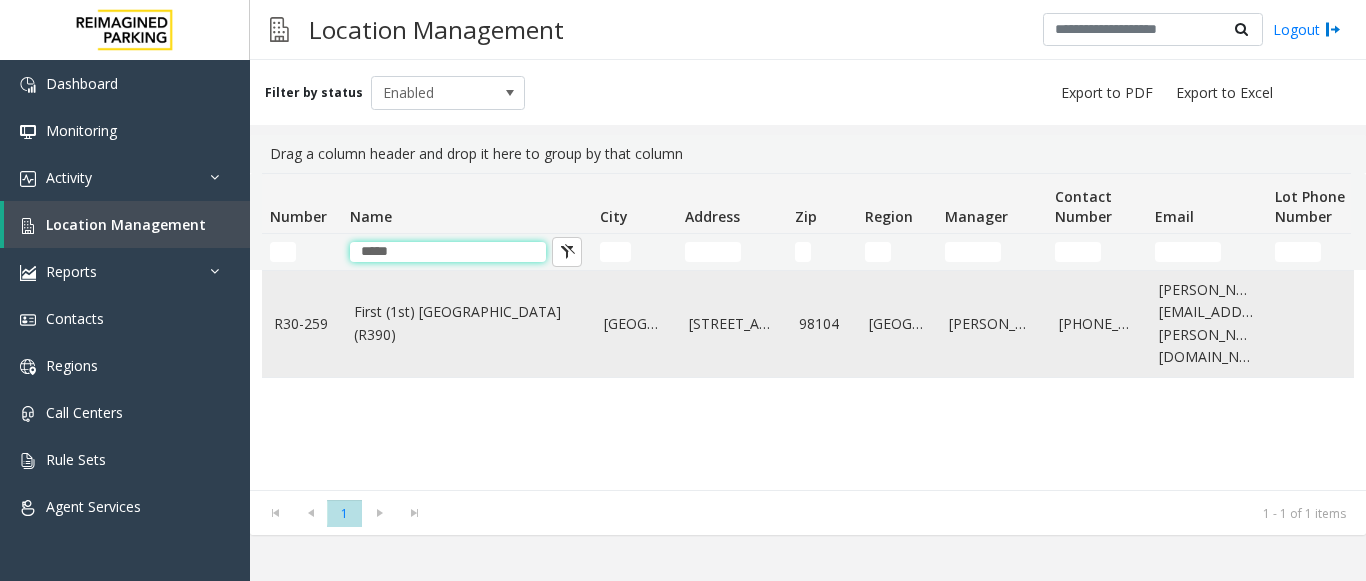 type on "*****" 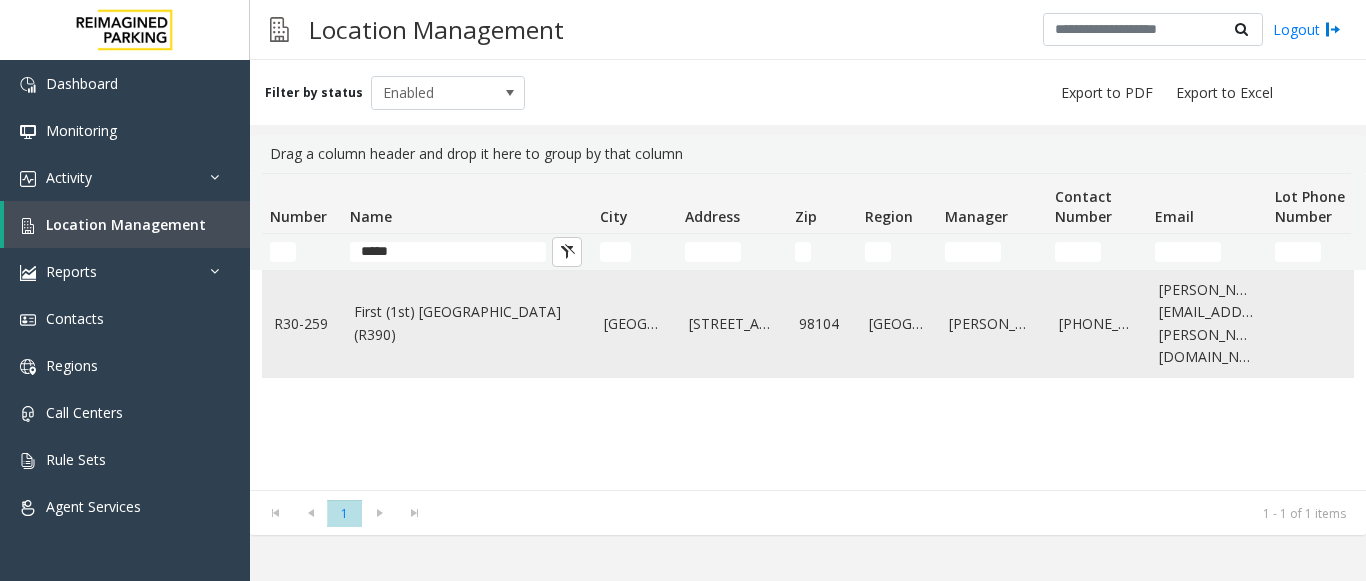 click on "First (1st) [GEOGRAPHIC_DATA] (R390)" 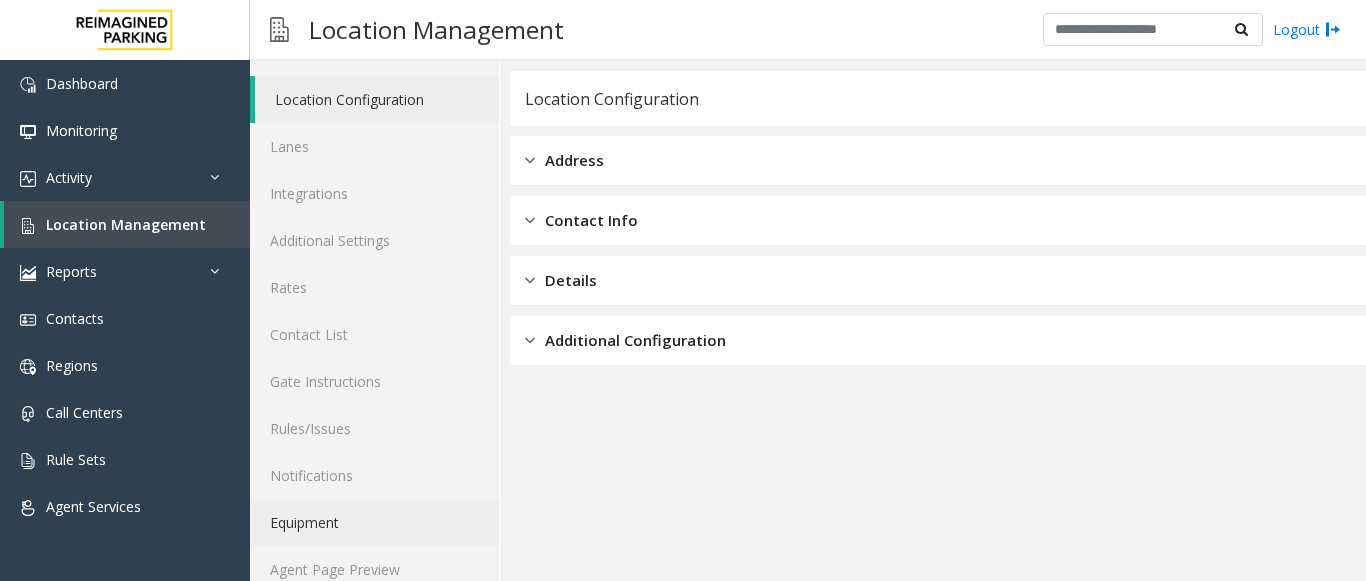 scroll, scrollTop: 78, scrollLeft: 0, axis: vertical 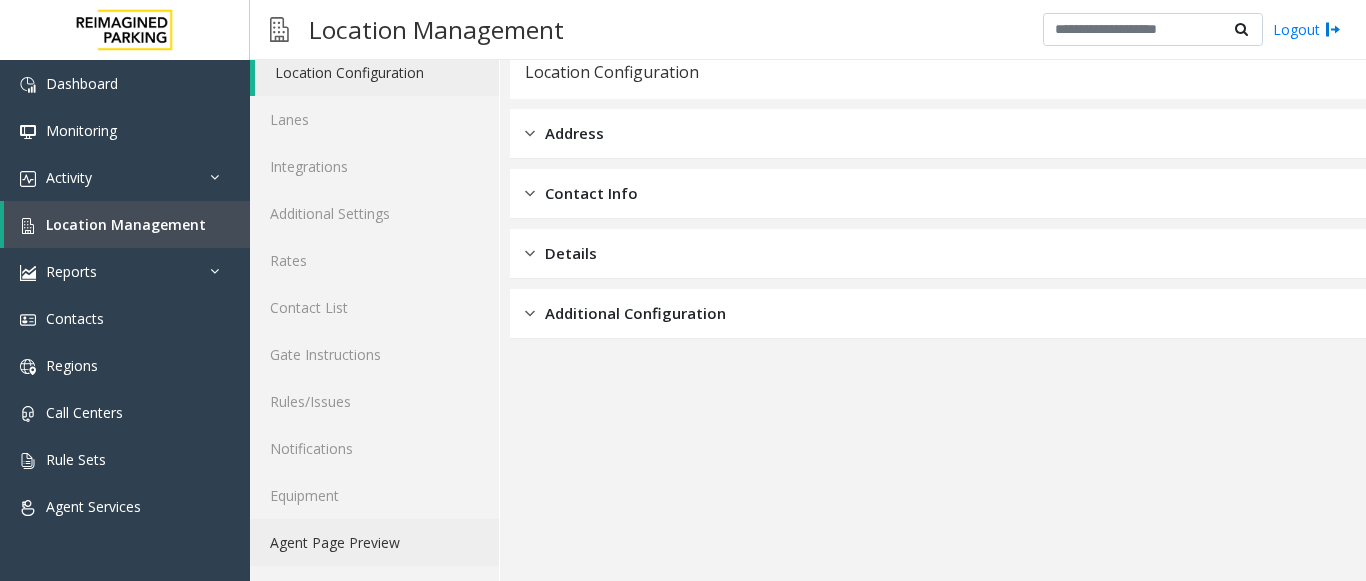 click on "Agent Page Preview" 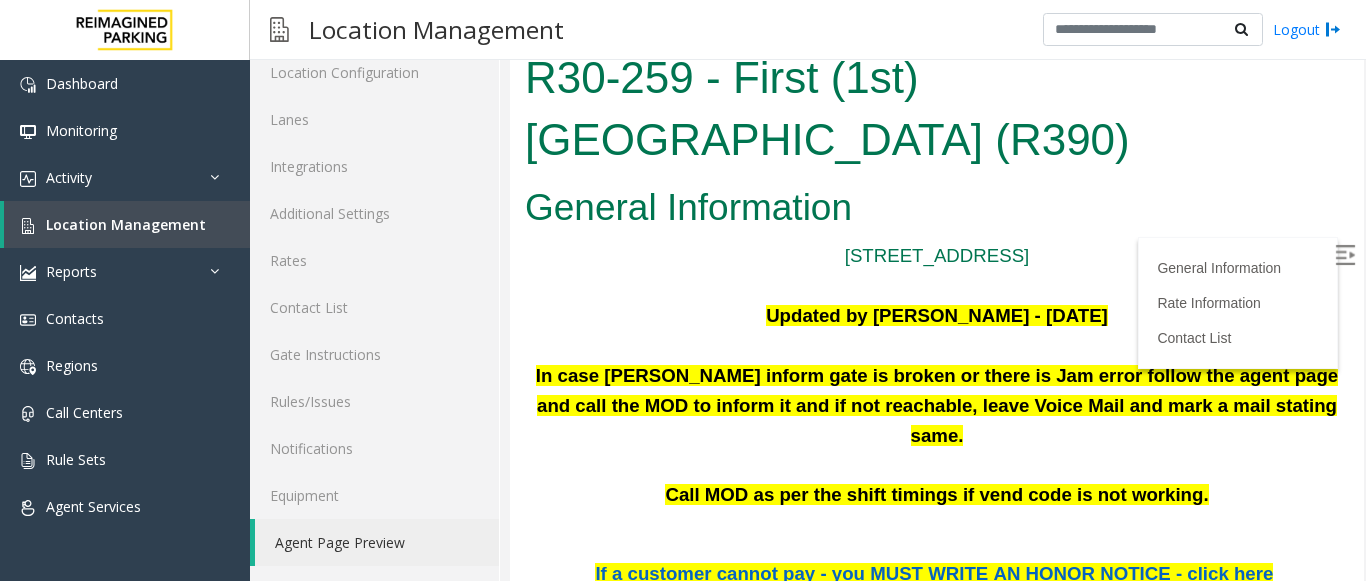 scroll, scrollTop: 0, scrollLeft: 0, axis: both 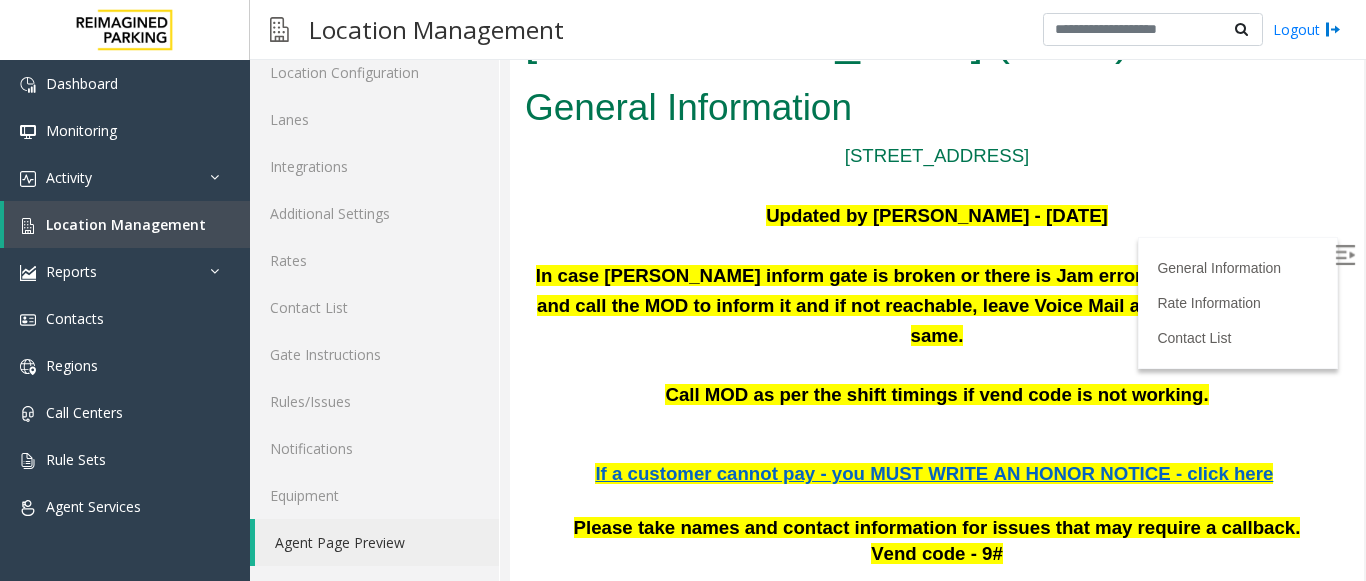 click at bounding box center [937, 435] 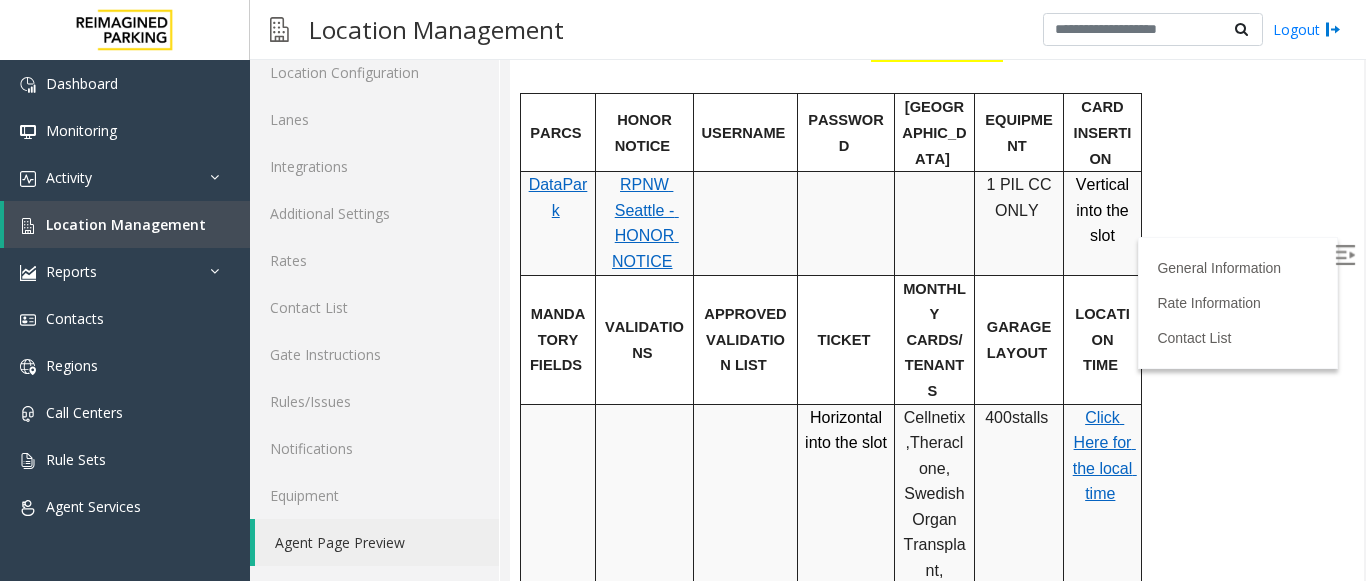 scroll, scrollTop: 600, scrollLeft: 0, axis: vertical 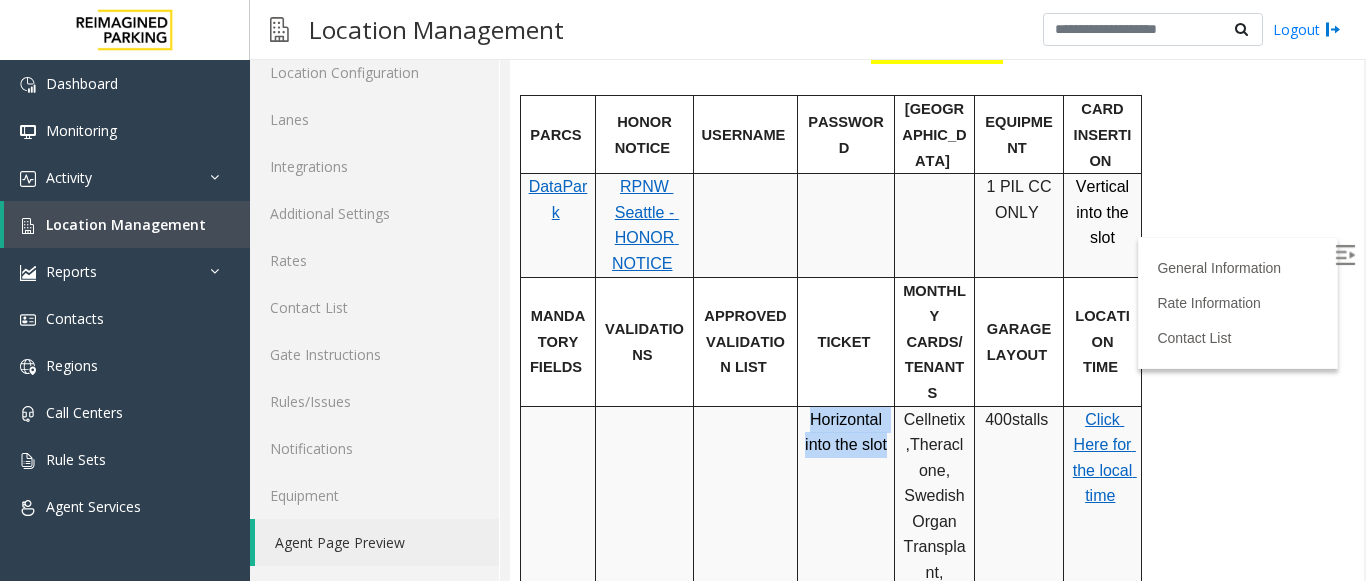 drag, startPoint x: 810, startPoint y: 343, endPoint x: 857, endPoint y: 381, distance: 60.440052 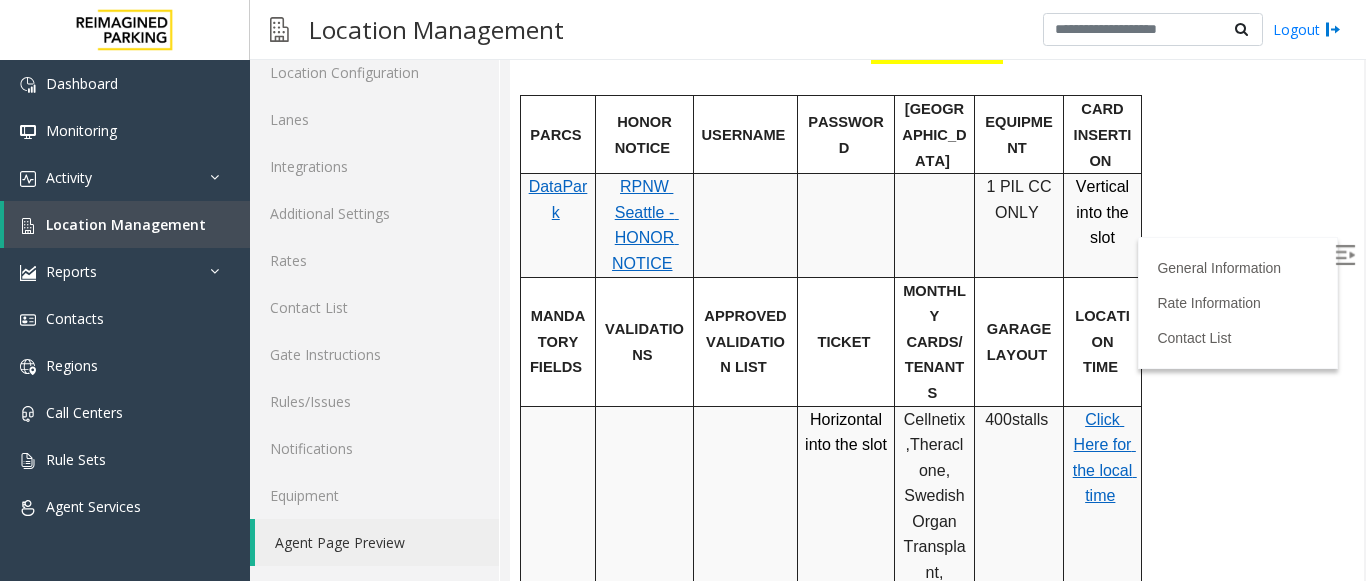 click on "Horizontal into the slot" at bounding box center [846, 432] 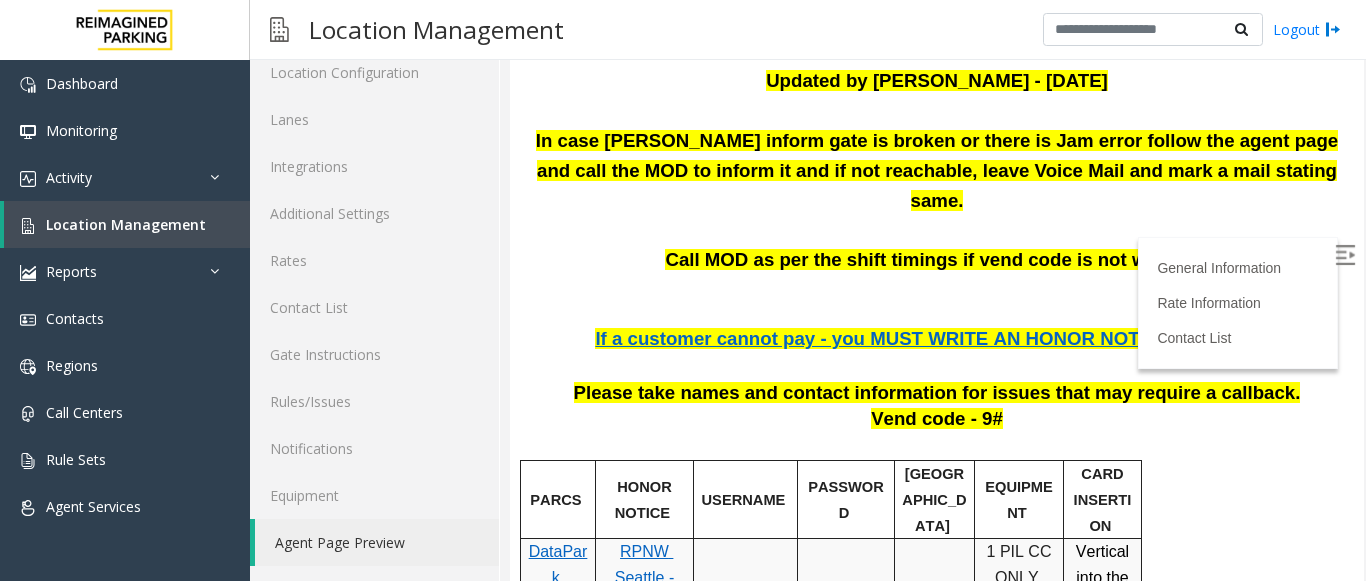 scroll, scrollTop: 200, scrollLeft: 0, axis: vertical 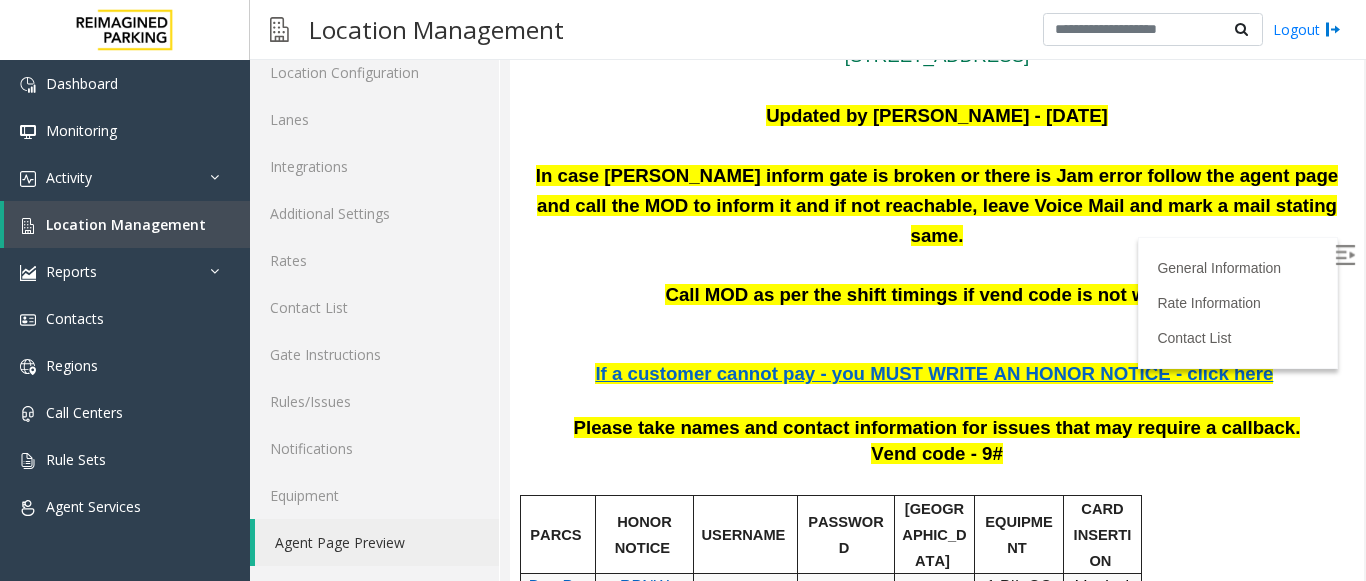 click on "If a customer cannot pay - you MUST WRITE AN HONOR NOTICE - click here" at bounding box center (934, 373) 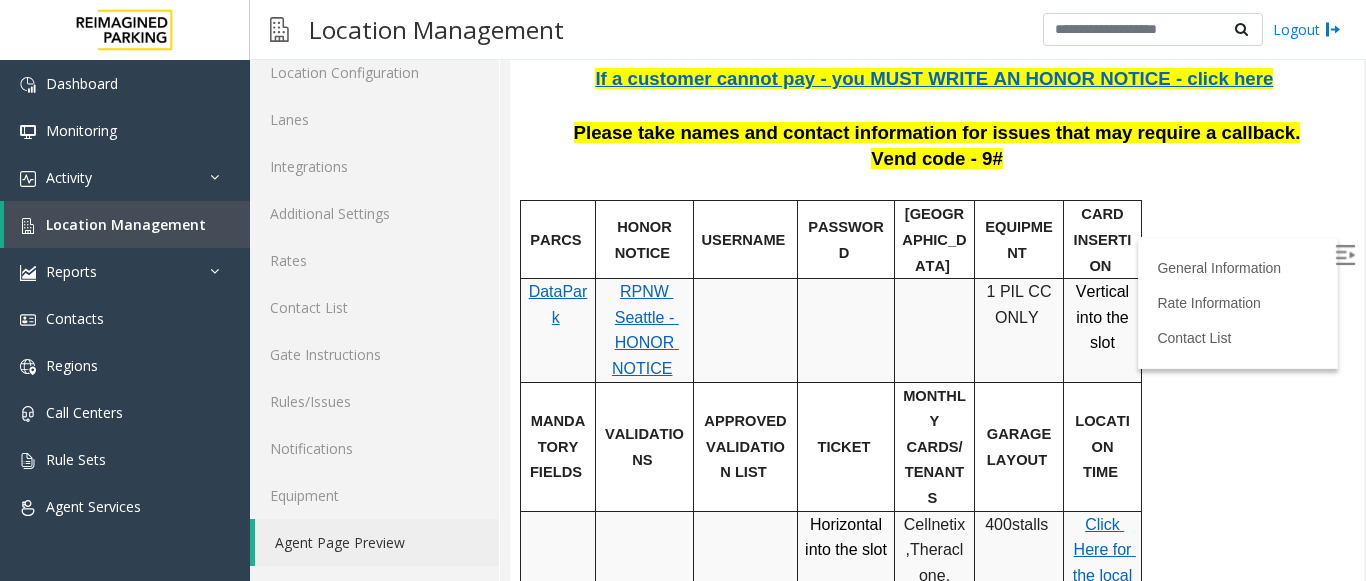 scroll, scrollTop: 500, scrollLeft: 0, axis: vertical 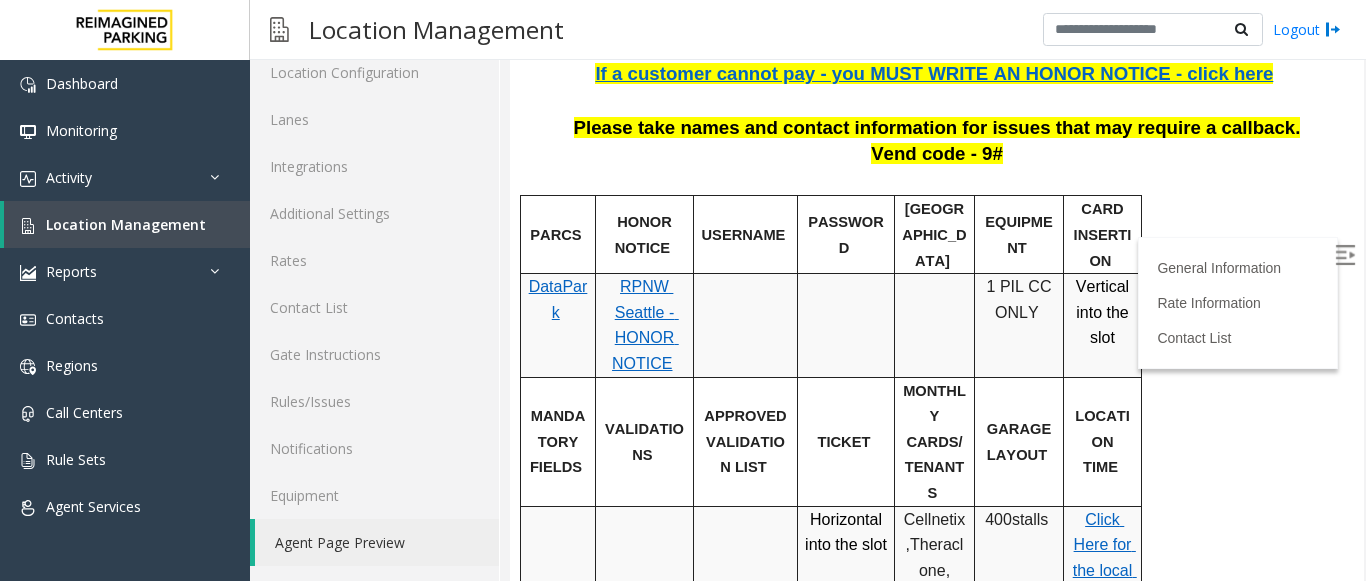 click on "RPNW Seattle - HONOR NOTICE" at bounding box center (645, 325) 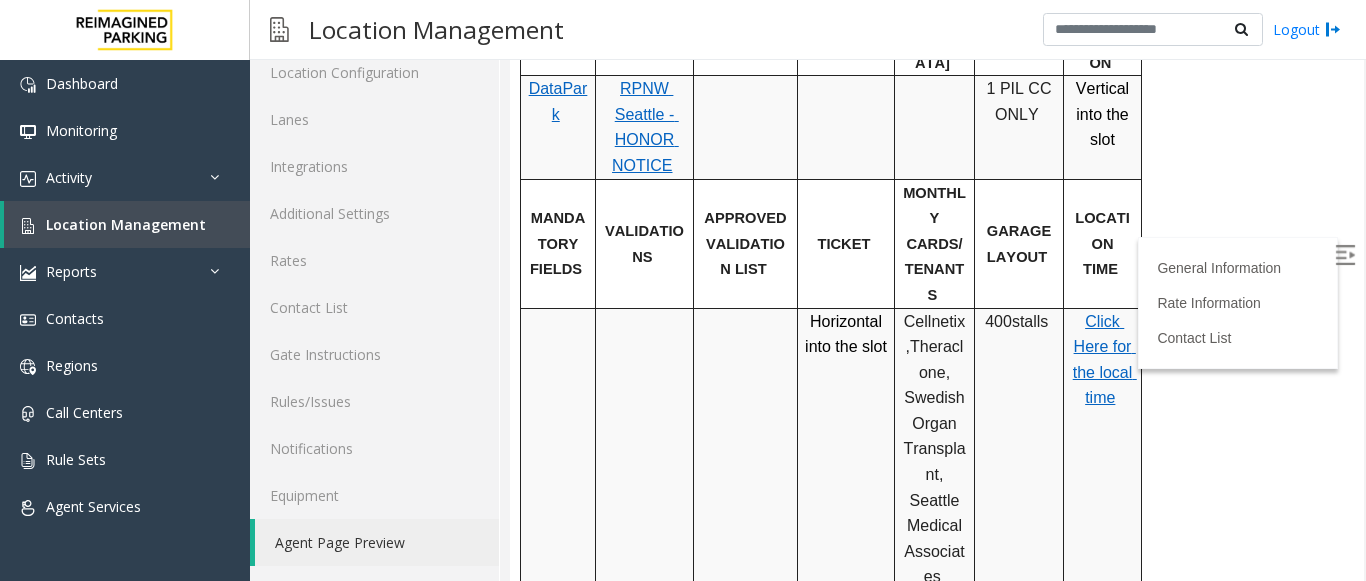 scroll, scrollTop: 700, scrollLeft: 0, axis: vertical 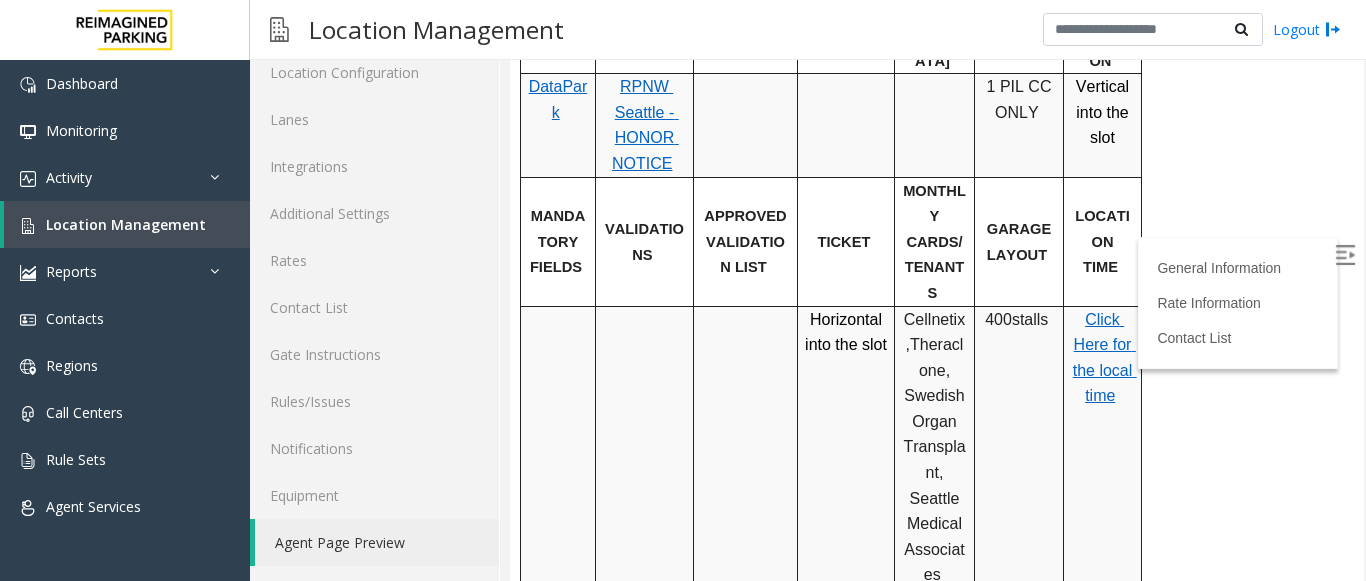click on "PARCS   HONOR NOTICE   USERNAME   PASSWORD   PARIS   EQUIPMENT   CARD INSERTION   DataPark   RPNW Seattle - HONOR NOTICE         1 PIL CC ONLY    Vertical into the slot MANDATORY FIELDS   VALIDATIONS   APPROVED VALIDATION LIST   TICKET   MONTHLY CARDS/TENANTS   GARAGE LAYOUT   LOCATION TIME         Horizontal into the slot  Cellnetix ,  Theraclone , Swedish  Organ Transplant, Seattle Medical Associates   400  stalls   Click Here for the local time   APPROVED VENDORS   DO NOT VEND FOR   ENTRANCE/EXIT LANE INFO   LOST TICKET RATE   COMMON ISSUES   SPECIAL INSTRUCTIONS   HOURS OF OPERATION       1 entrance on Columbia St. 2 exit lanes- 1 transient, 1 monthly only   $22.00       M-F 6a-12a   Sat & Sun 8a-12a     Security on site 24/7 206.713.6066" at bounding box center [934, 485] 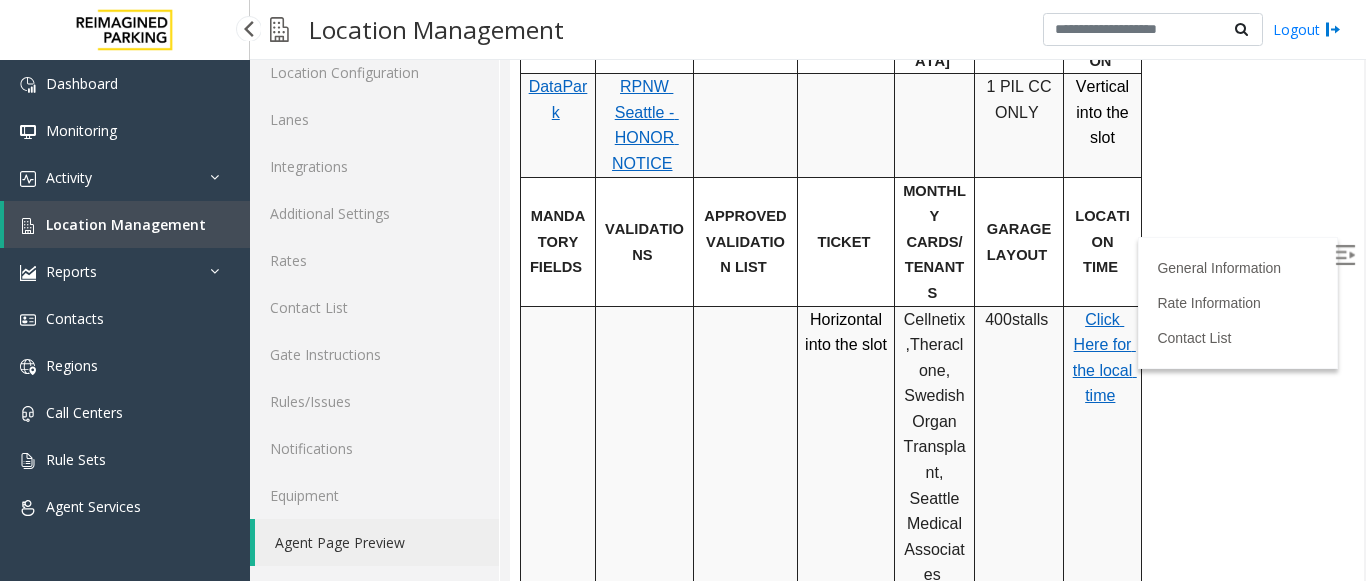 click on "Location Management" at bounding box center (127, 224) 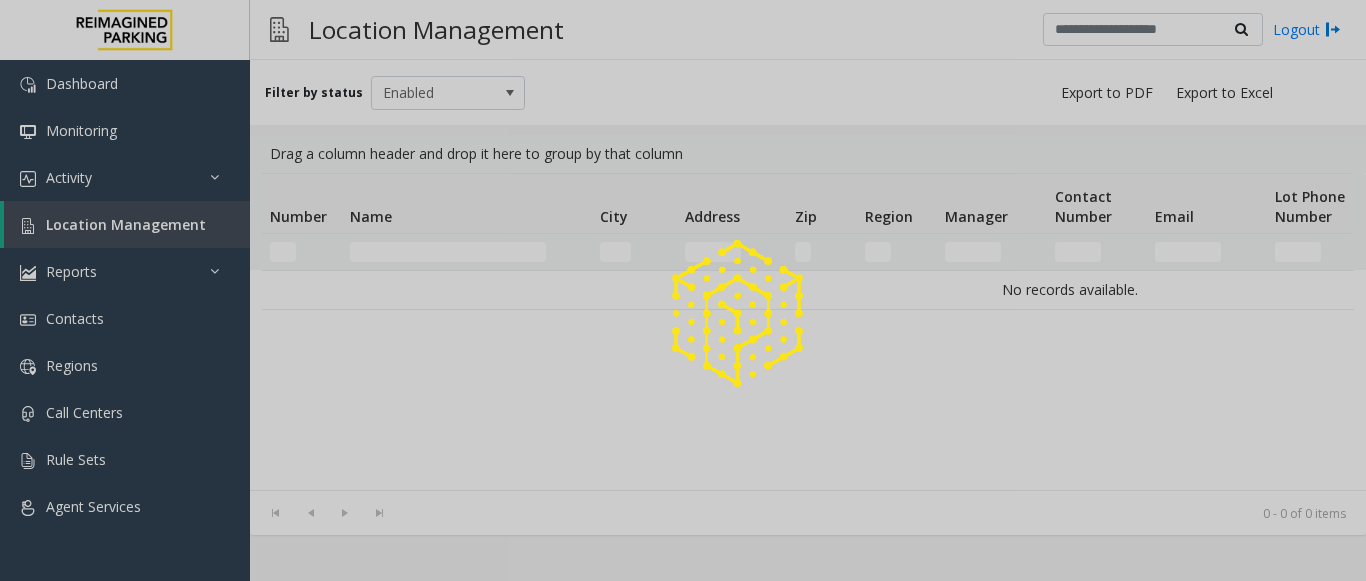 scroll, scrollTop: 0, scrollLeft: 0, axis: both 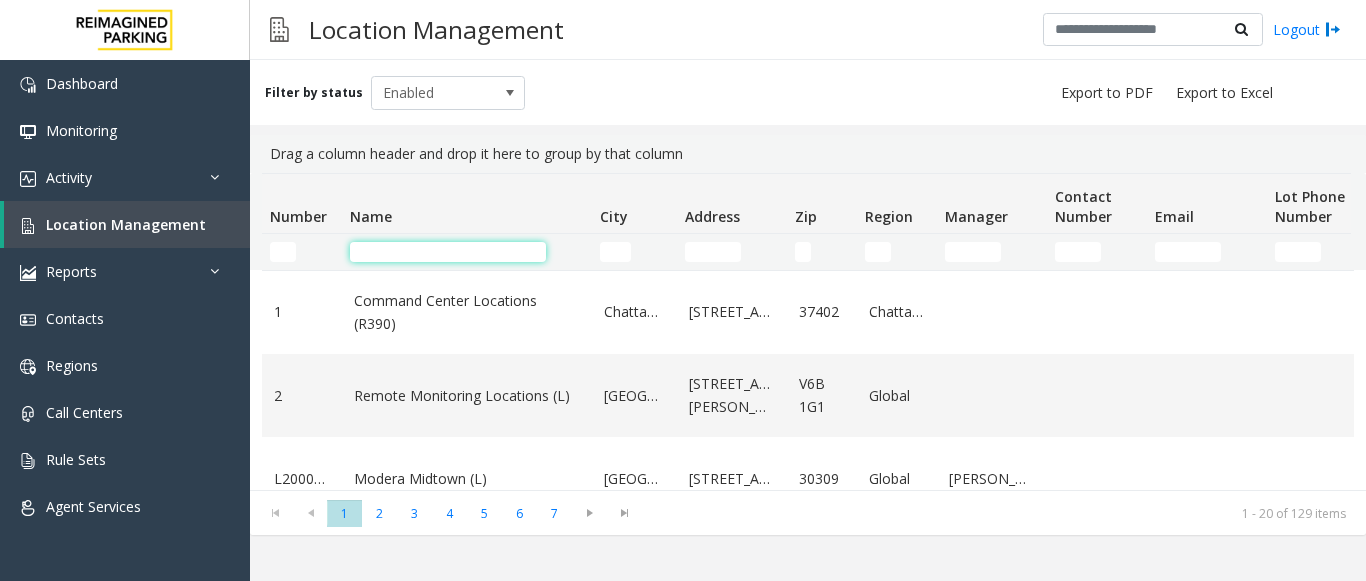 click 